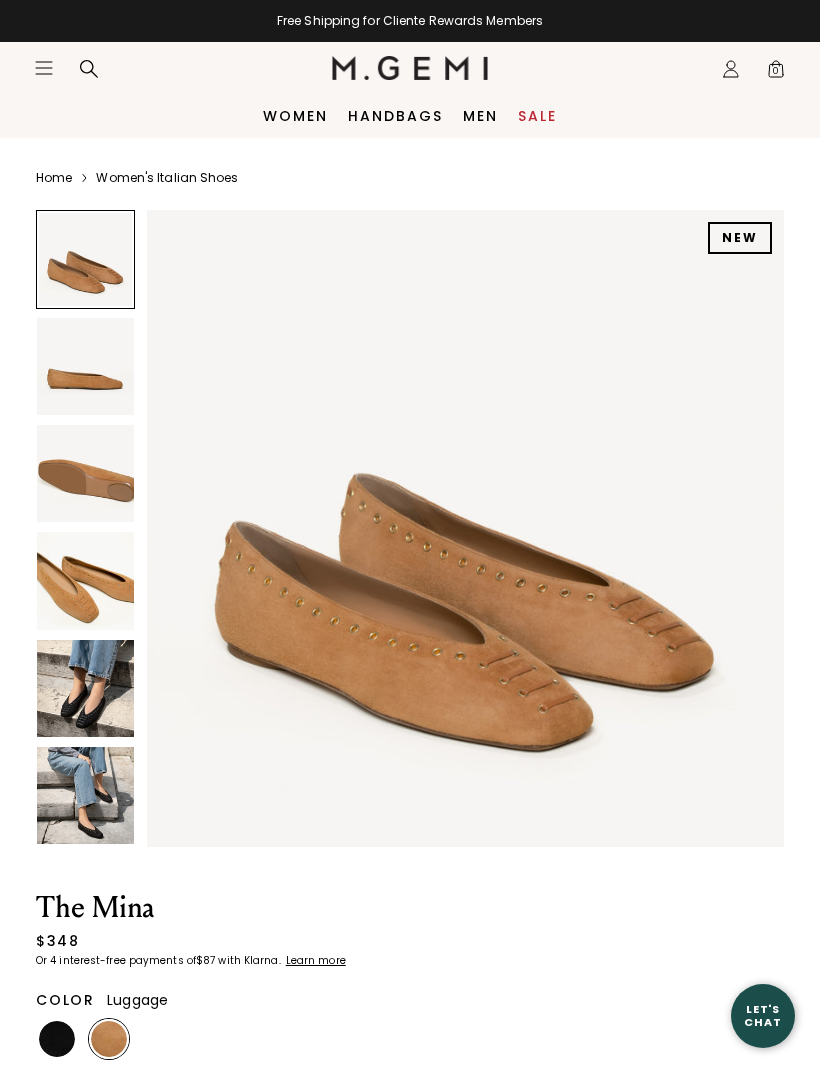 scroll, scrollTop: 0, scrollLeft: 0, axis: both 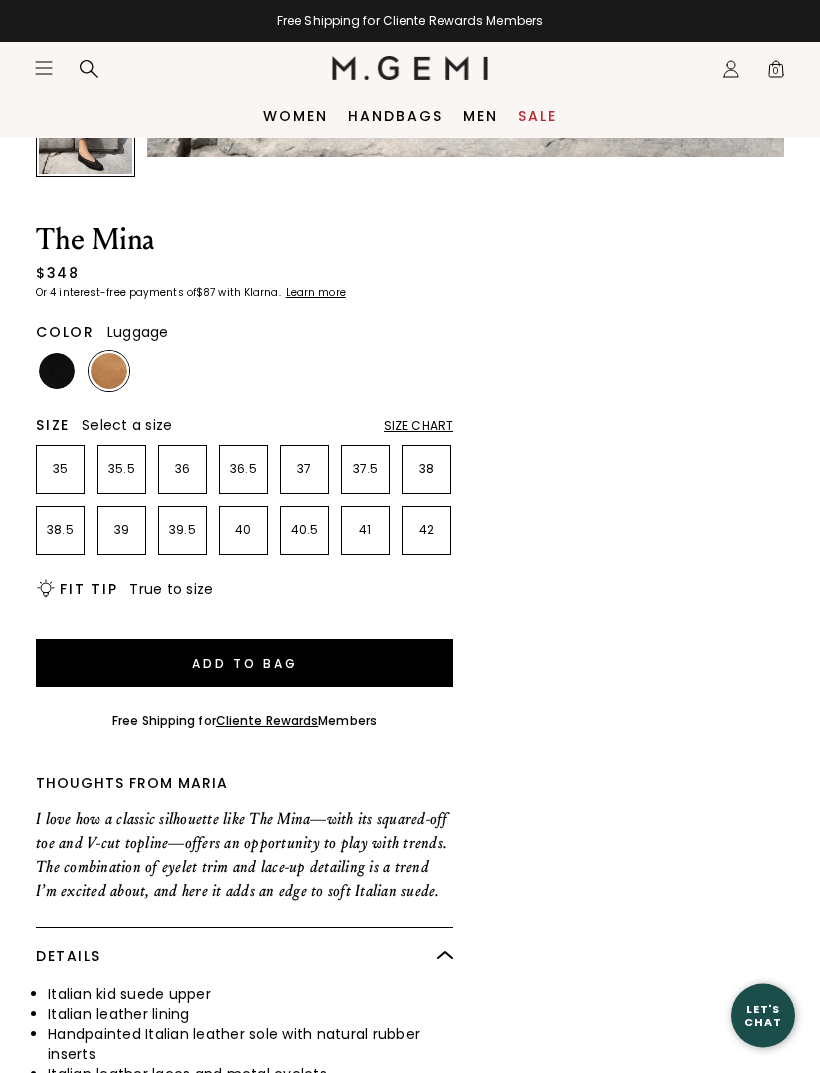 click on "Size Chart" at bounding box center (418, 427) 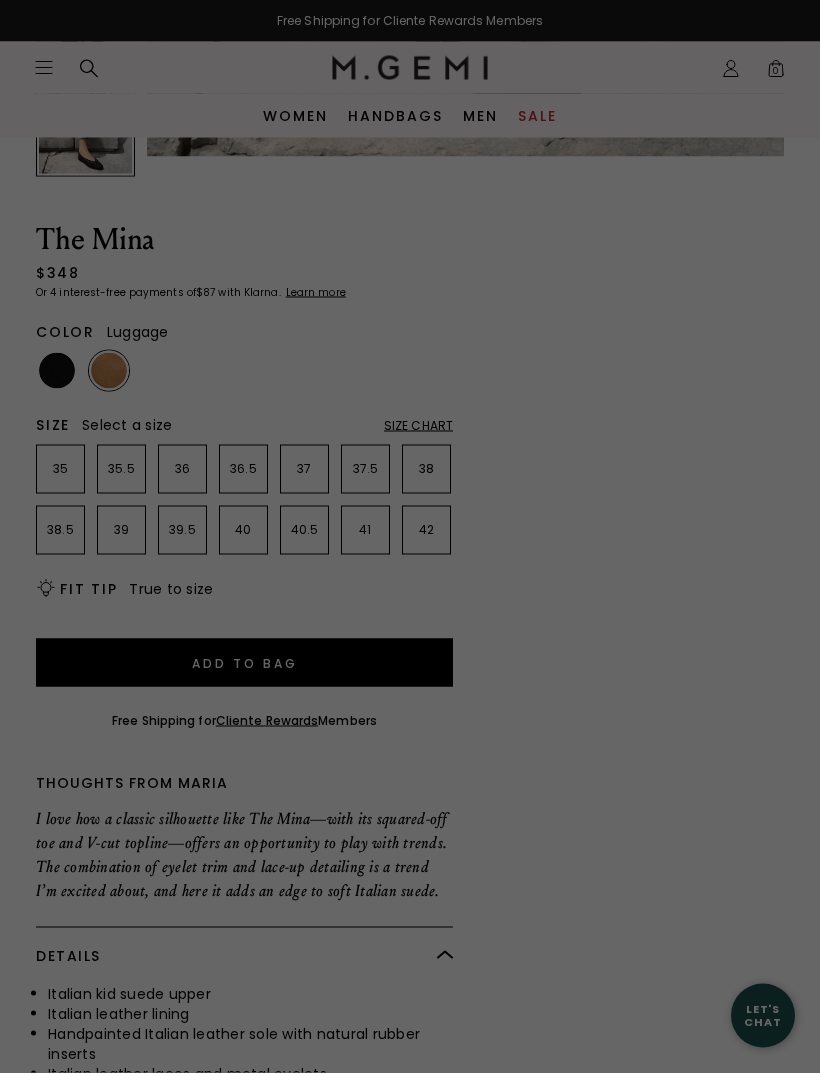 scroll, scrollTop: 64, scrollLeft: 0, axis: vertical 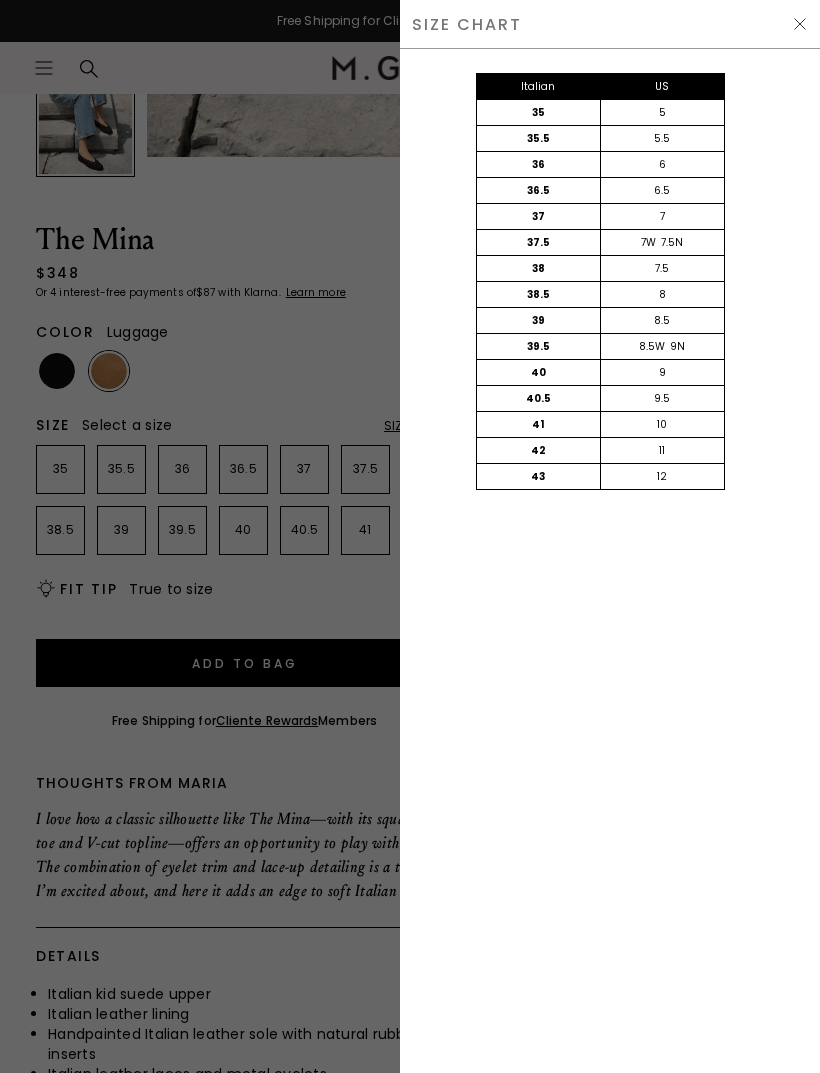 click on "SIZE CHART" at bounding box center (610, 24) 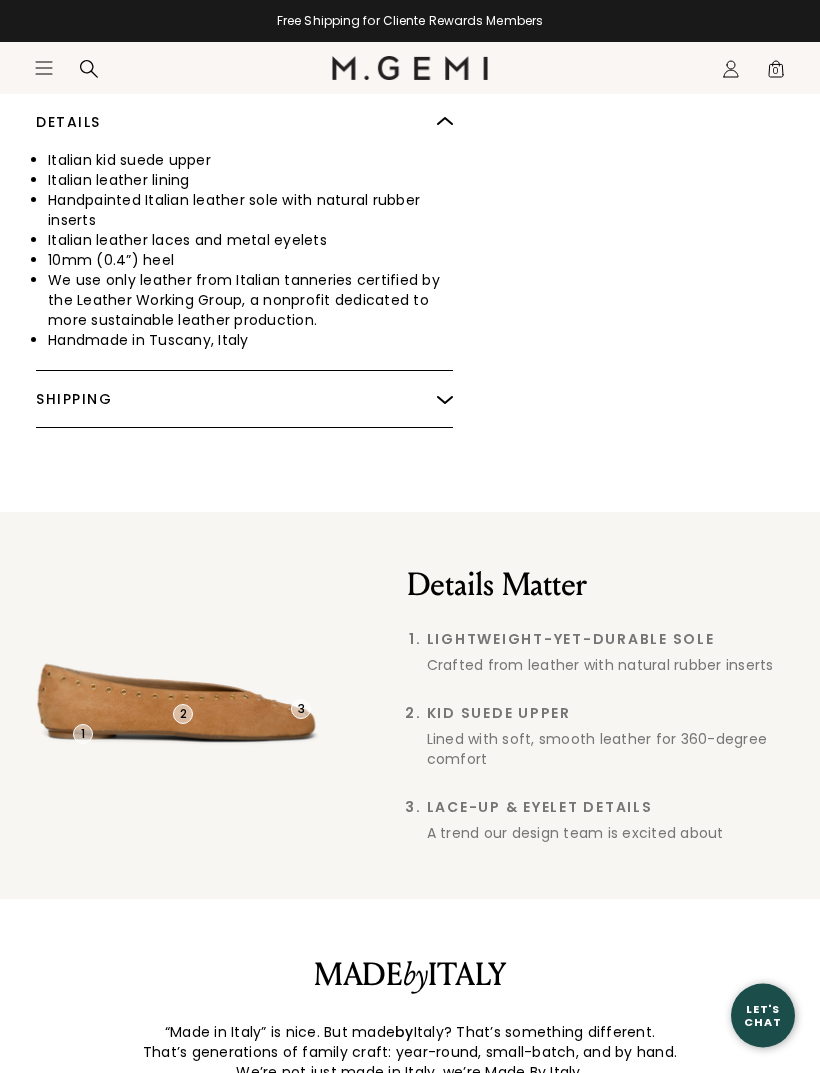 scroll, scrollTop: 1504, scrollLeft: 0, axis: vertical 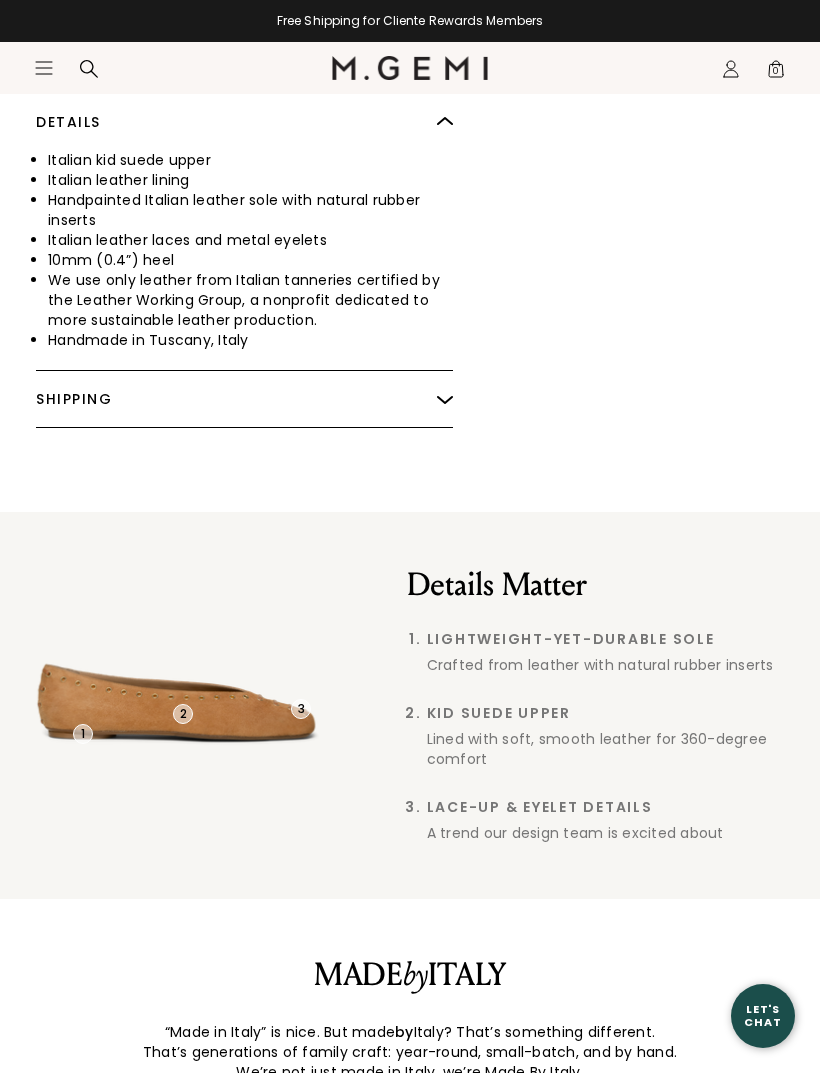 click at bounding box center (445, 399) 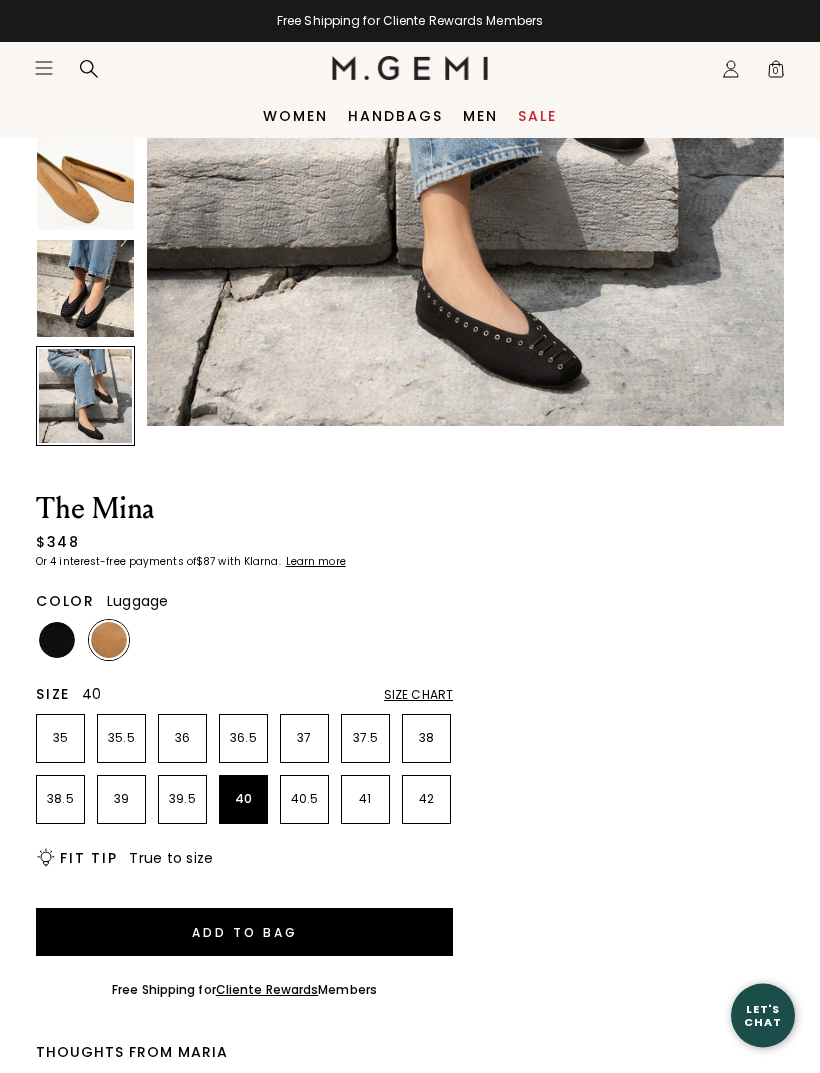 scroll, scrollTop: 401, scrollLeft: 0, axis: vertical 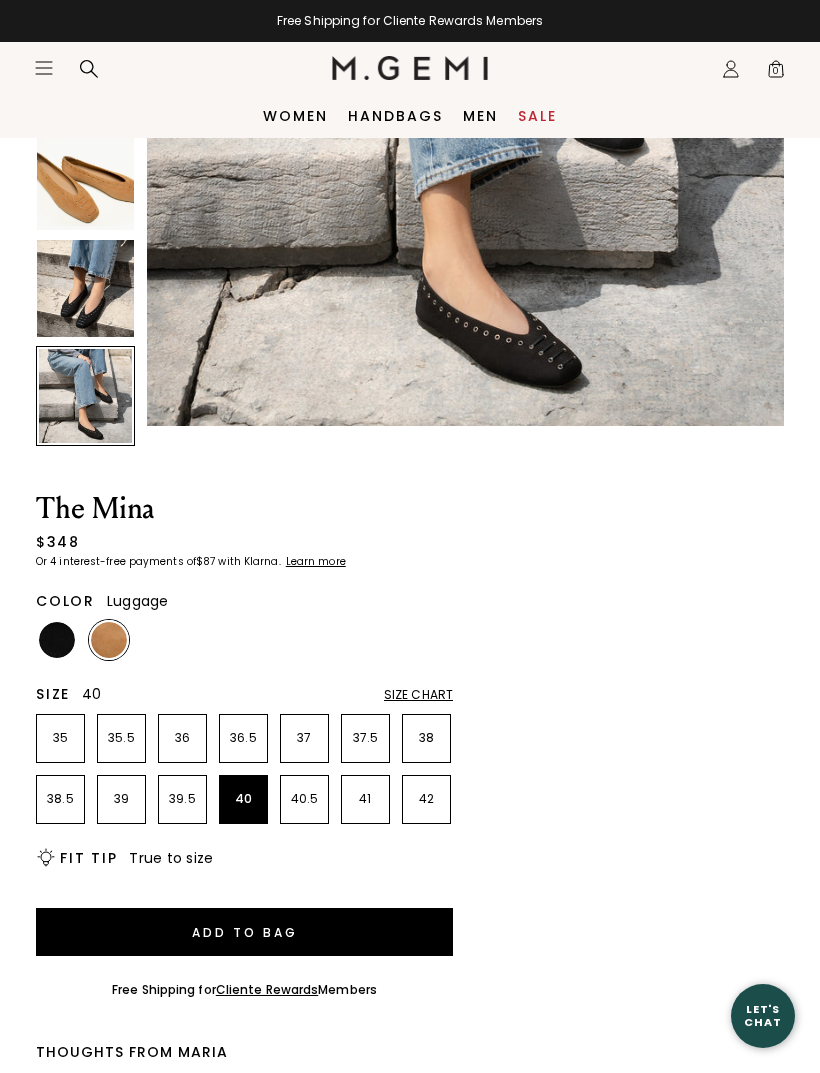 click on "40" at bounding box center [243, 799] 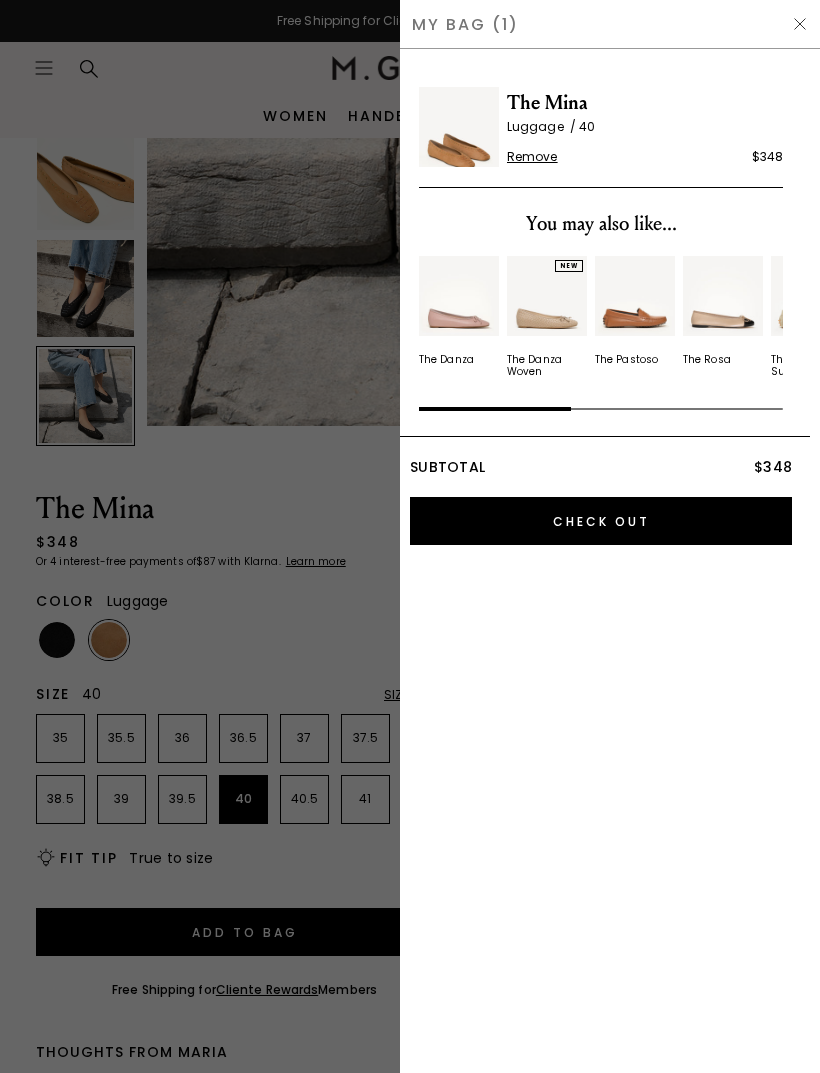 scroll, scrollTop: 0, scrollLeft: 0, axis: both 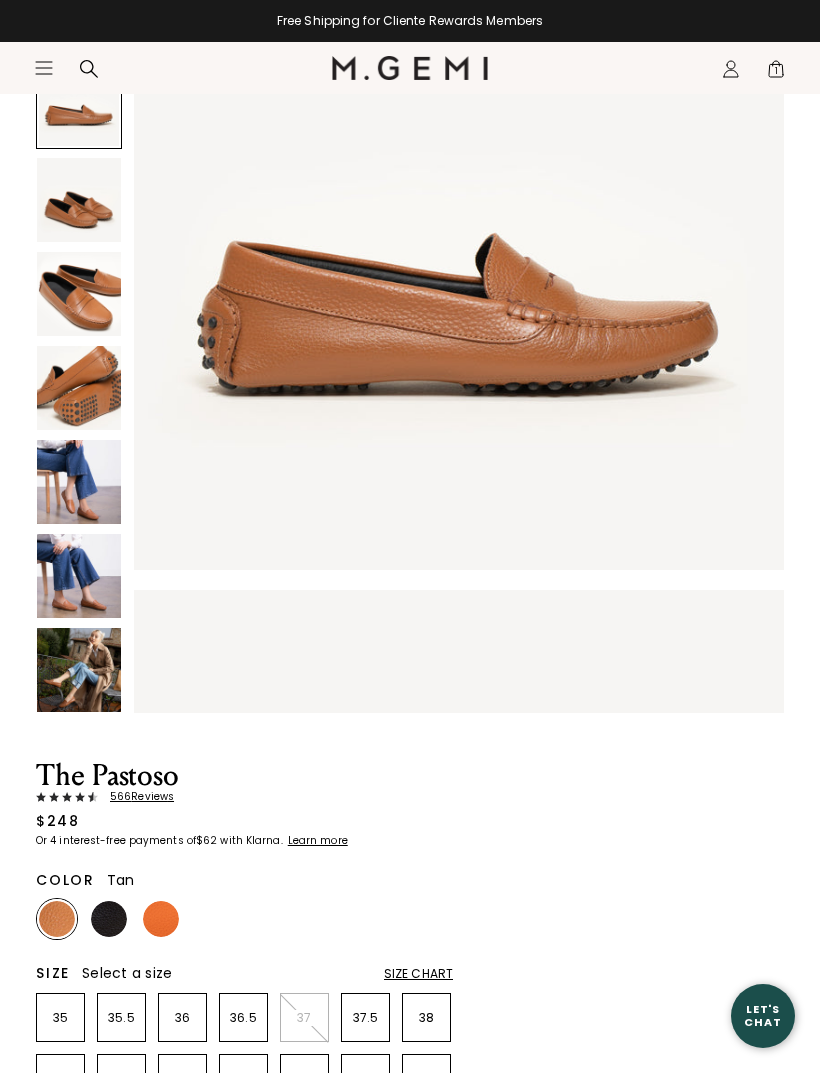 click on "566  Review s" at bounding box center [136, 797] 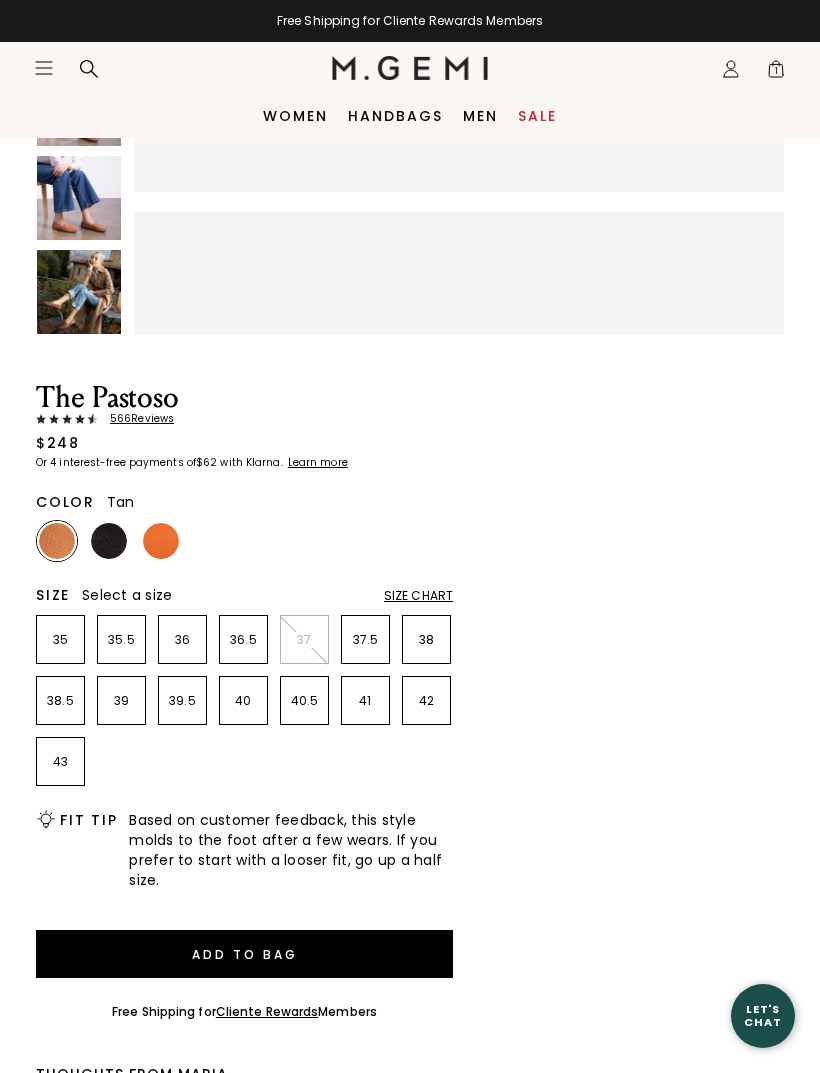 scroll, scrollTop: 487, scrollLeft: 0, axis: vertical 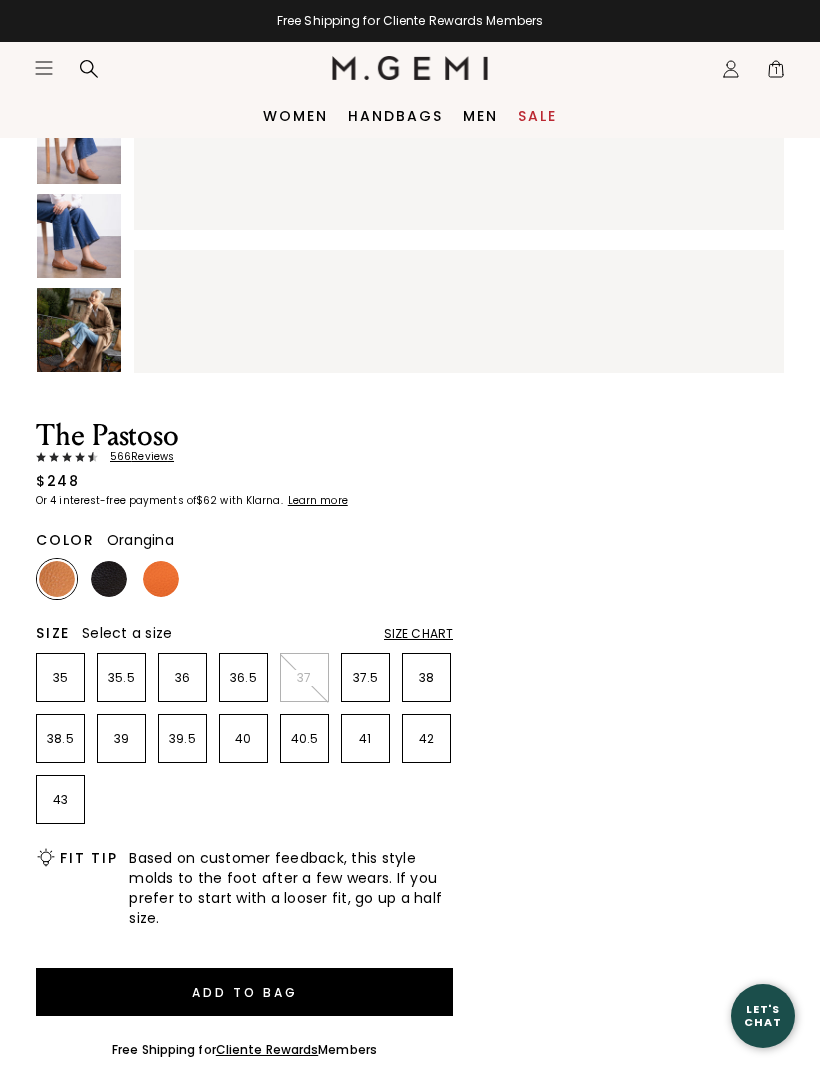 click at bounding box center (161, 579) 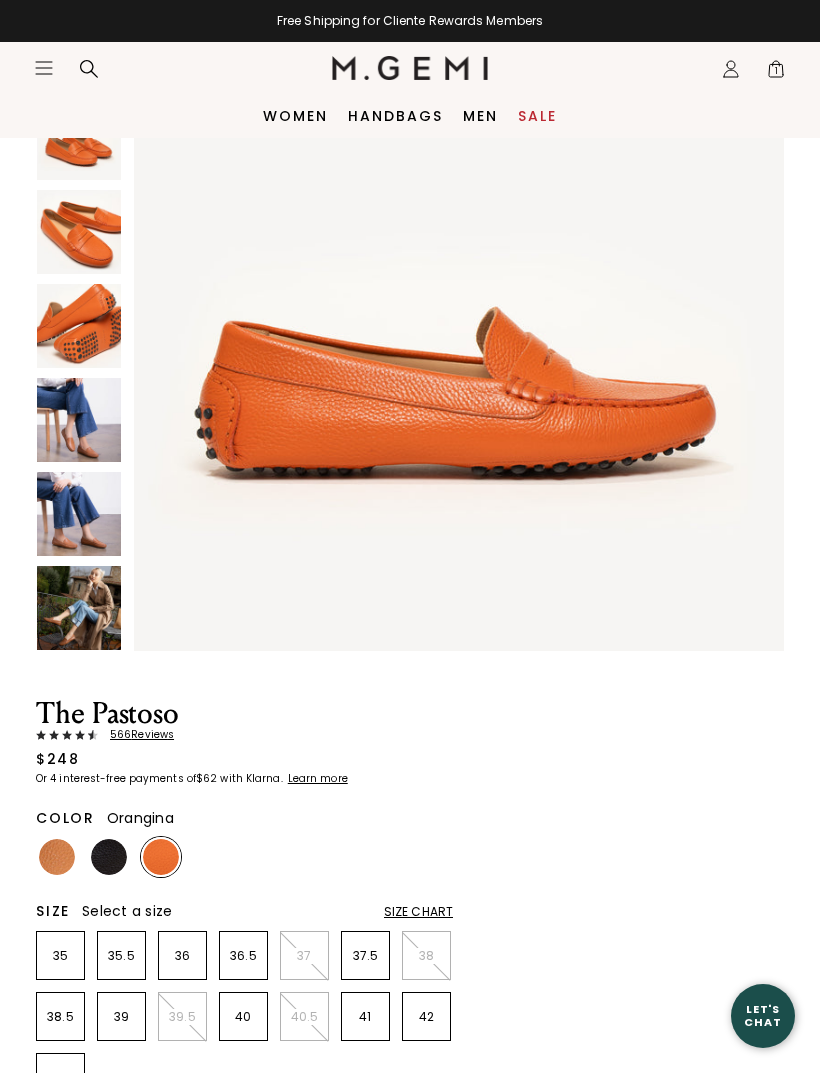 scroll, scrollTop: 190, scrollLeft: 0, axis: vertical 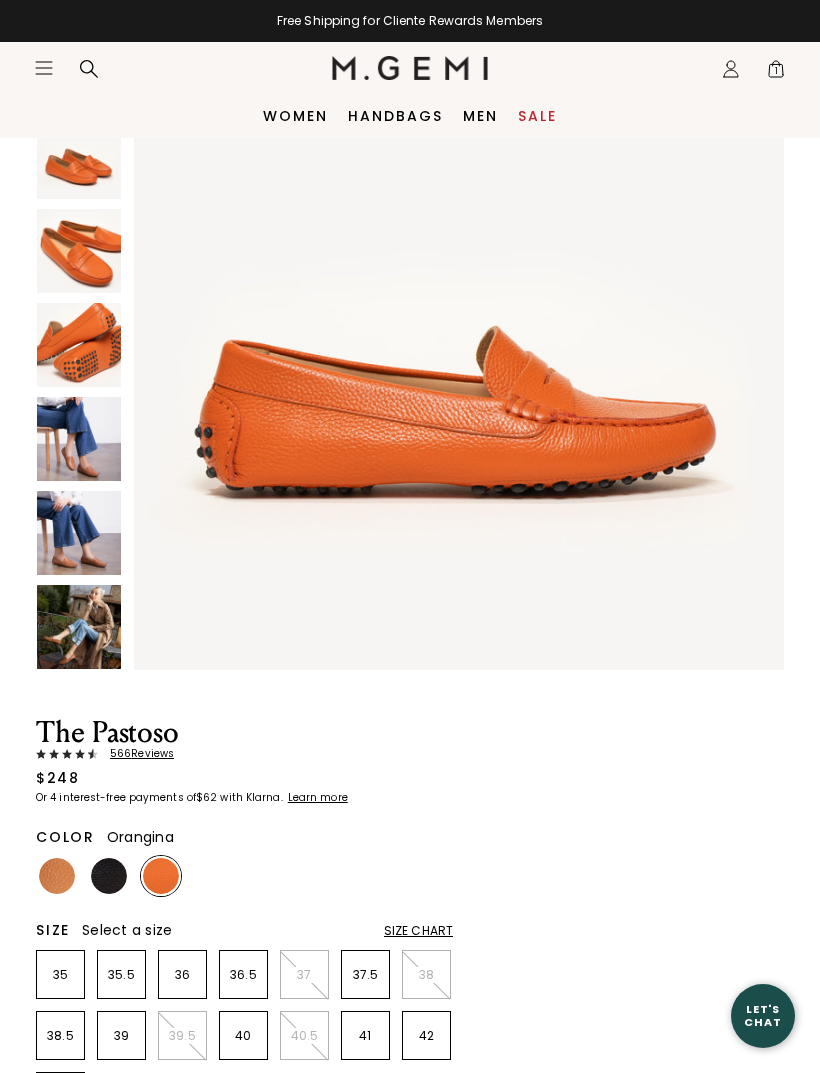 click at bounding box center (57, 876) 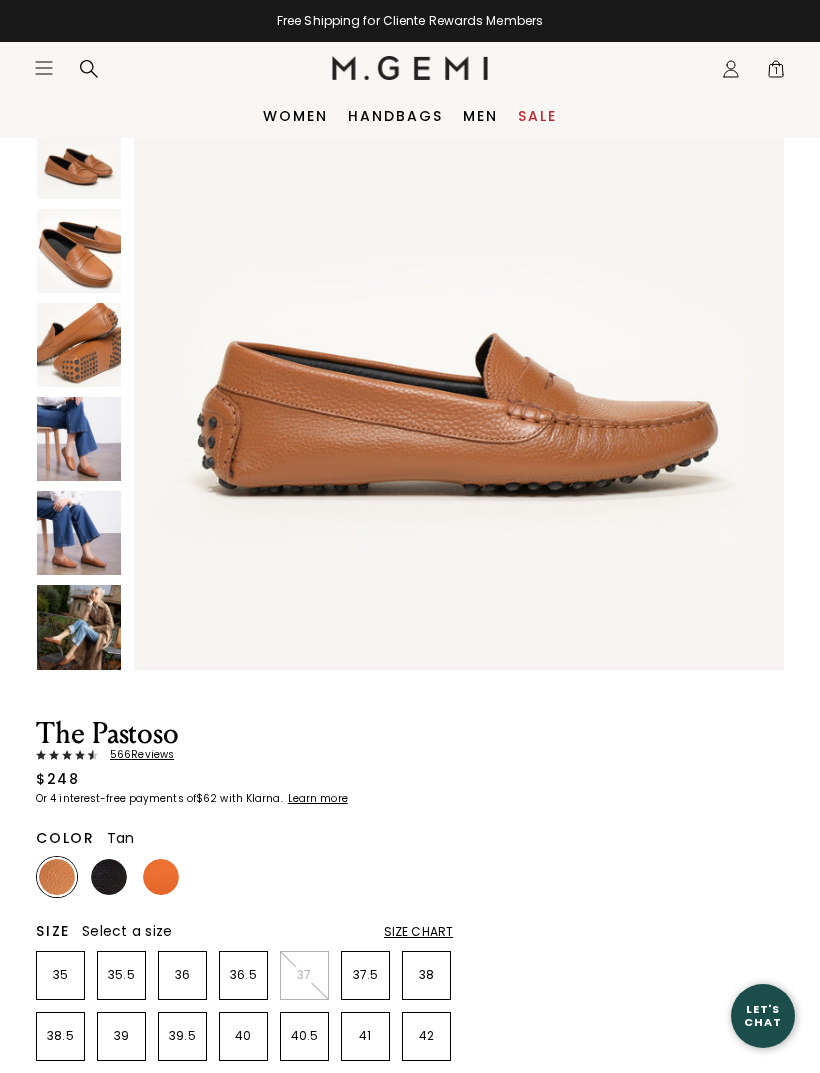 scroll, scrollTop: 0, scrollLeft: 0, axis: both 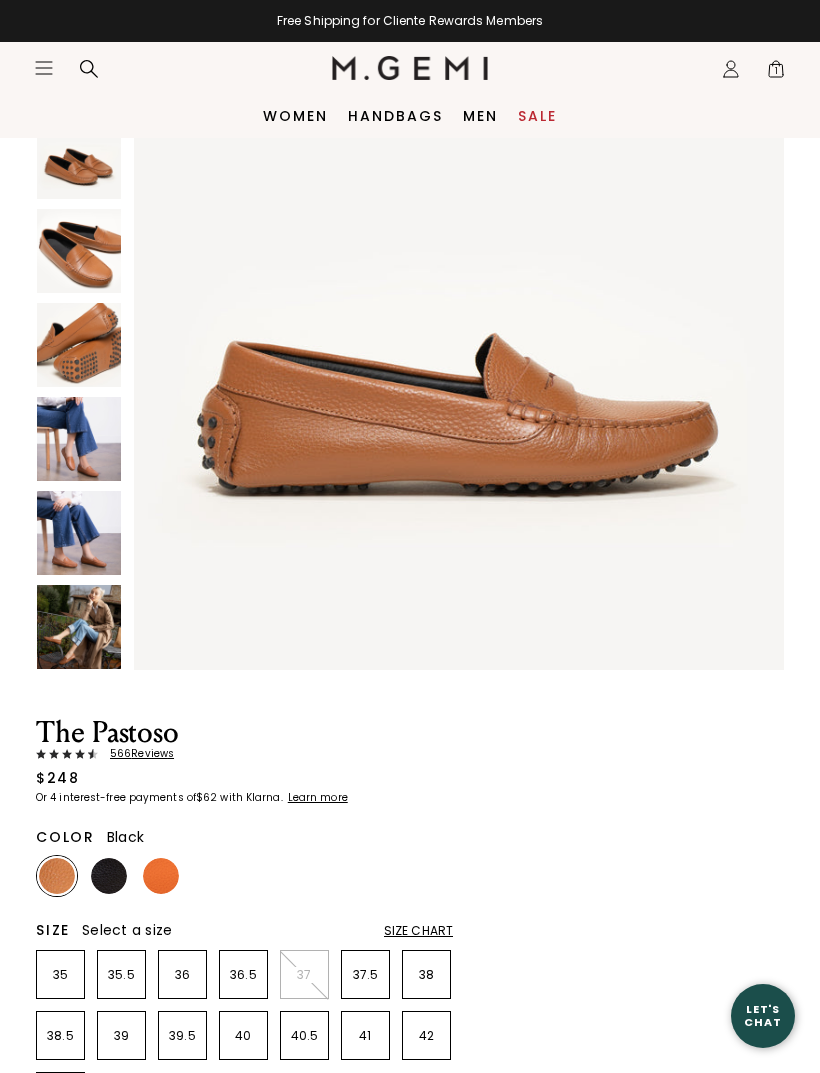 click at bounding box center [109, 876] 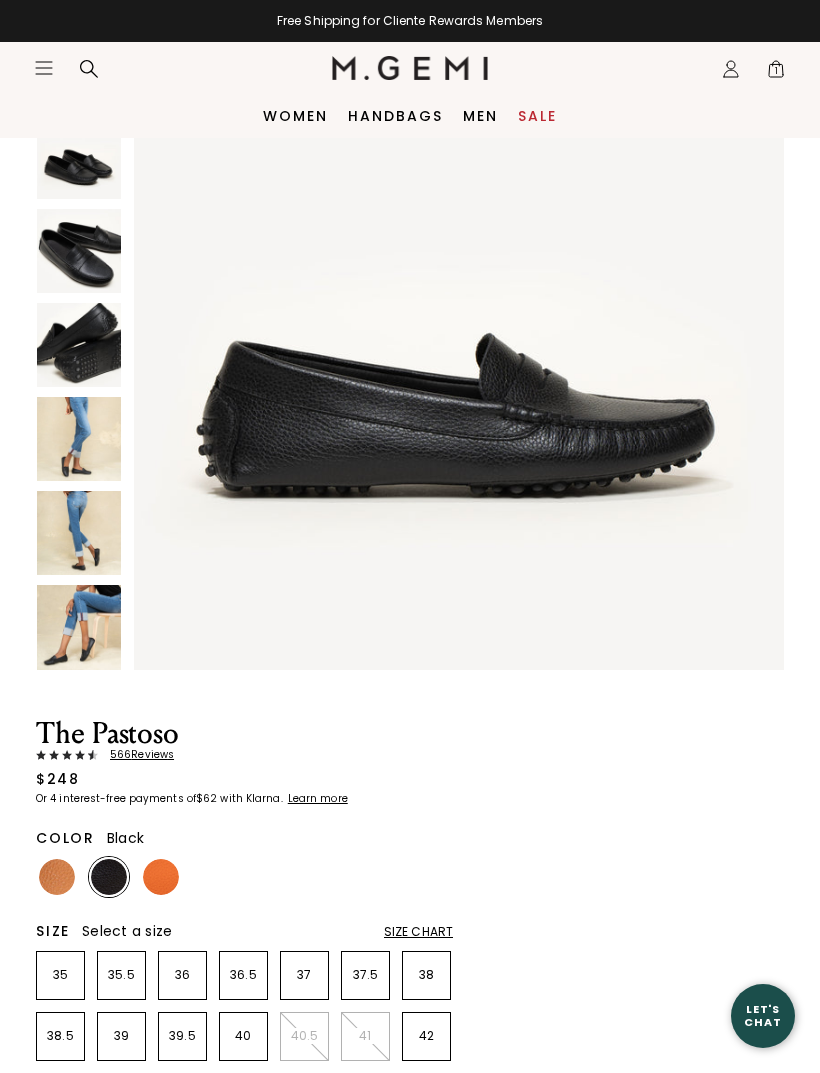 scroll, scrollTop: 0, scrollLeft: 0, axis: both 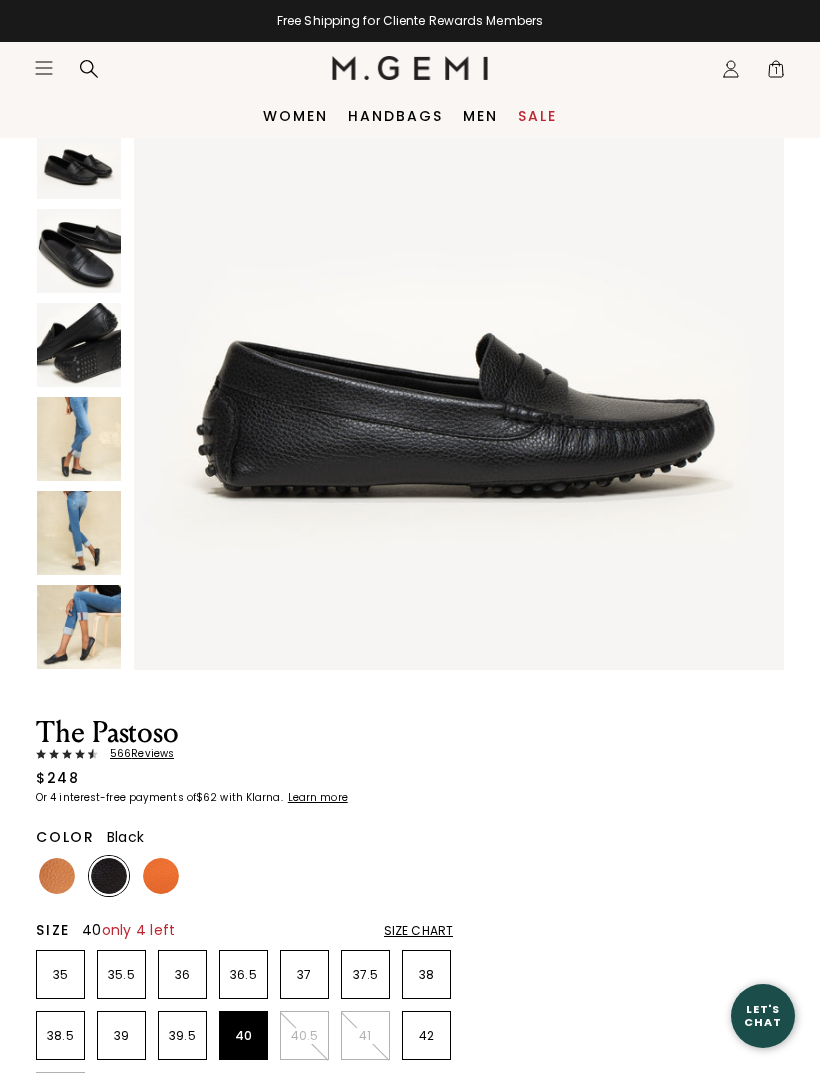 click on "40" at bounding box center [243, 1036] 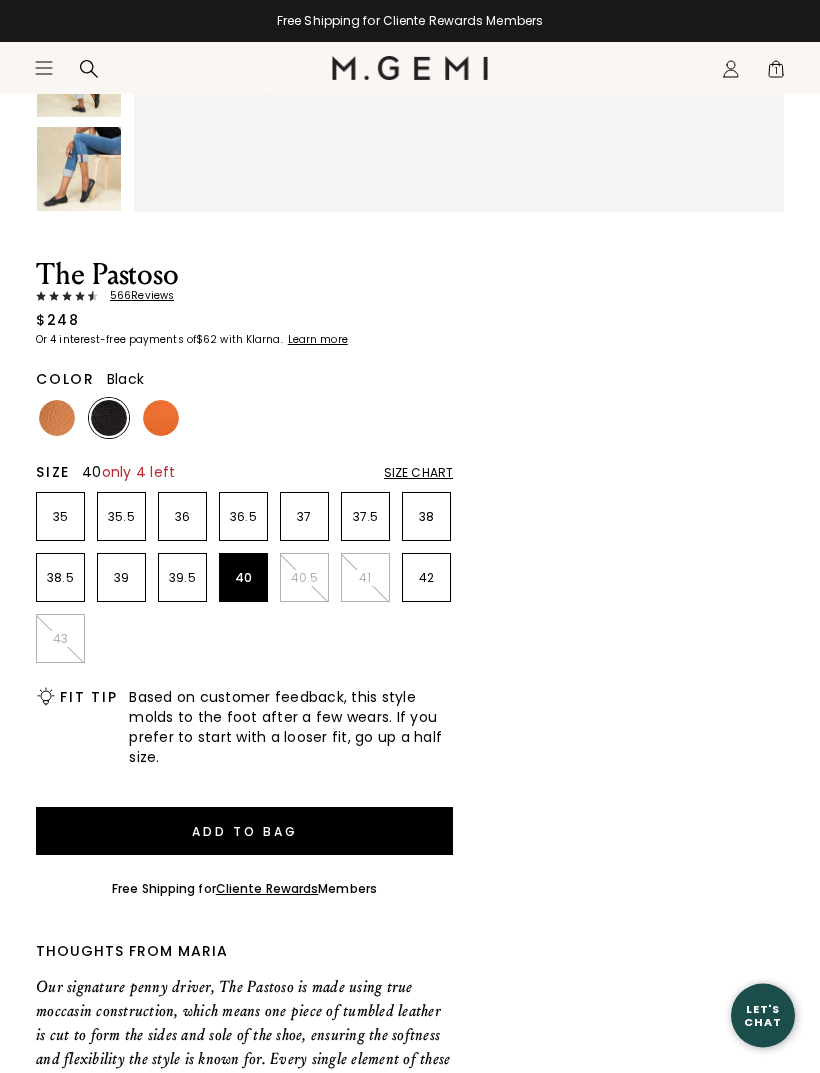 scroll, scrollTop: 648, scrollLeft: 0, axis: vertical 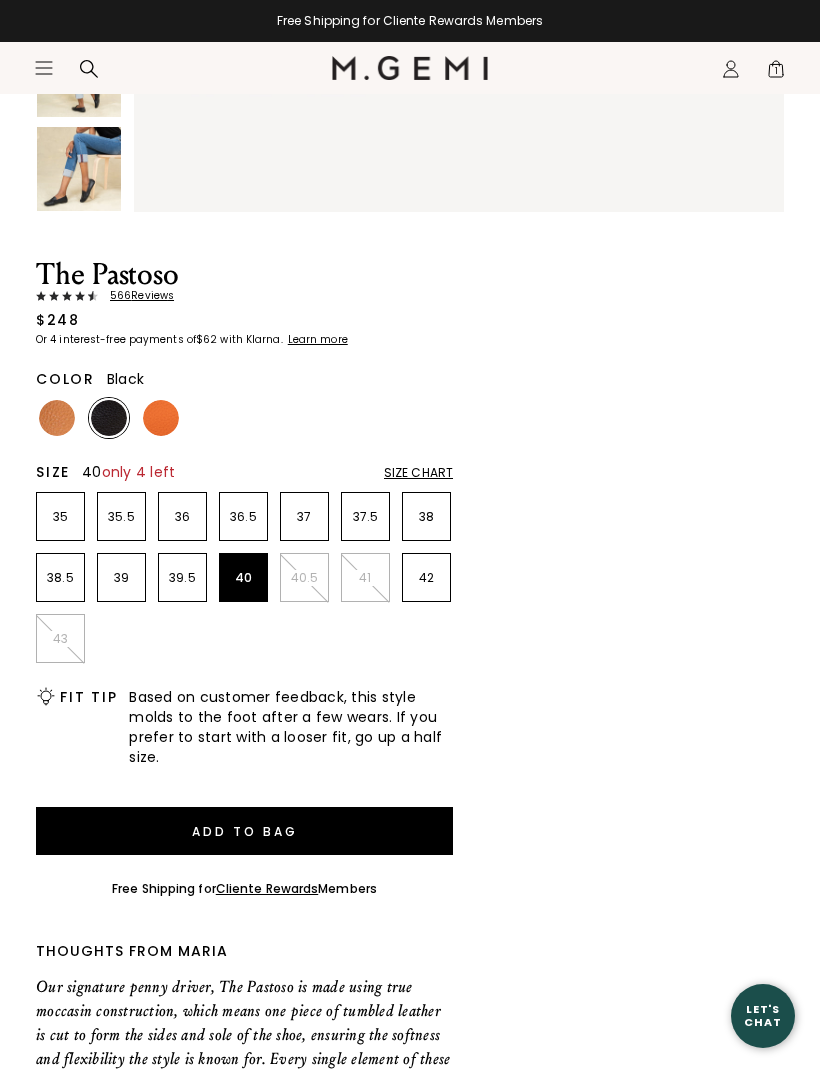 click on "Add to Bag" at bounding box center [244, 831] 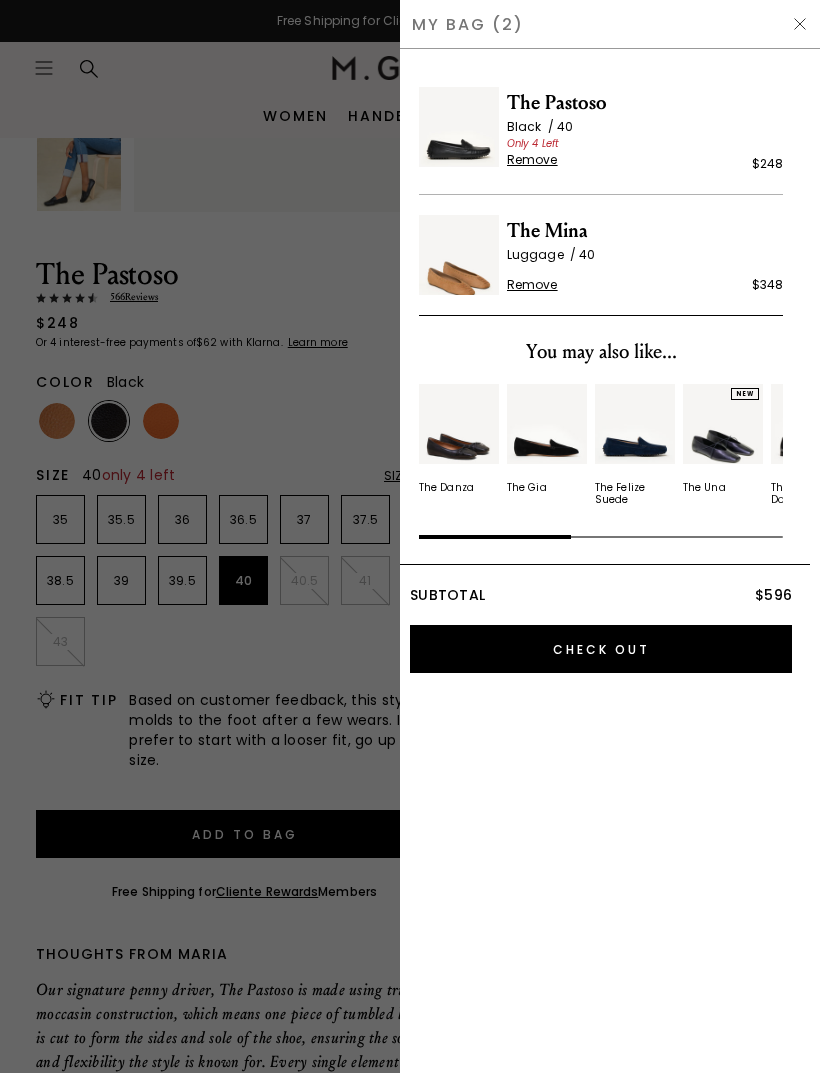 scroll, scrollTop: 0, scrollLeft: 0, axis: both 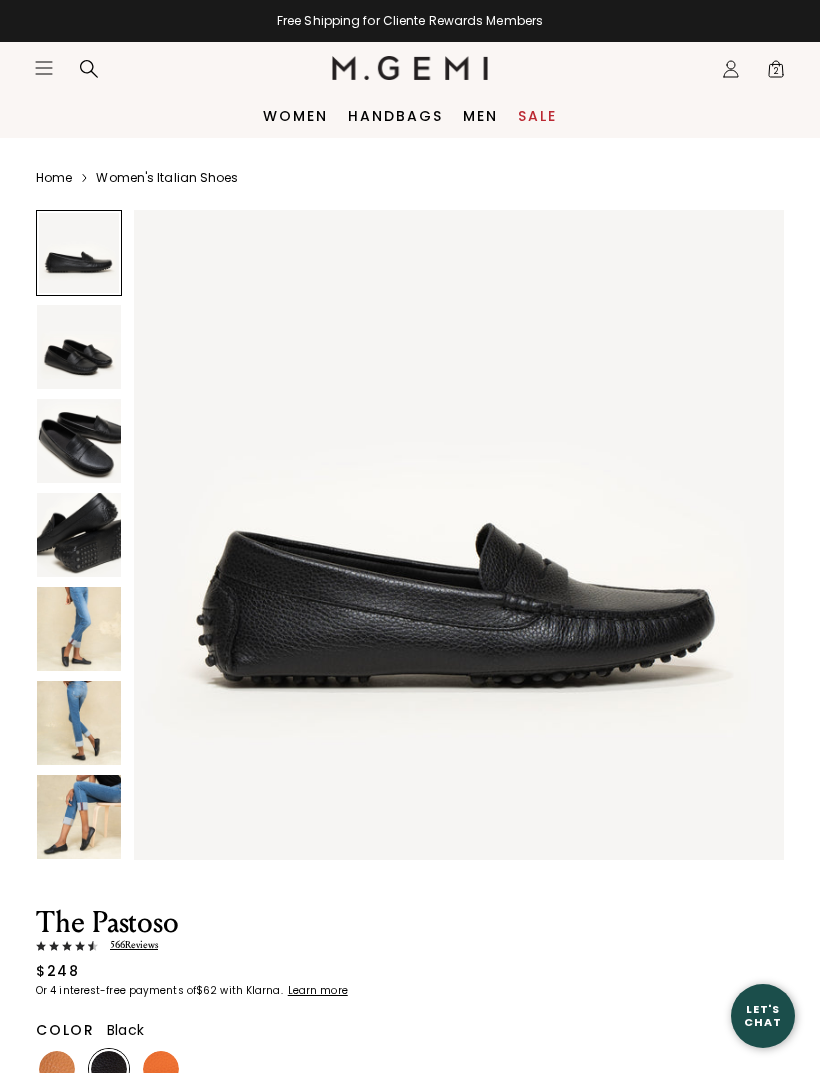 click on "Icons/20x20/hamburger@2x" 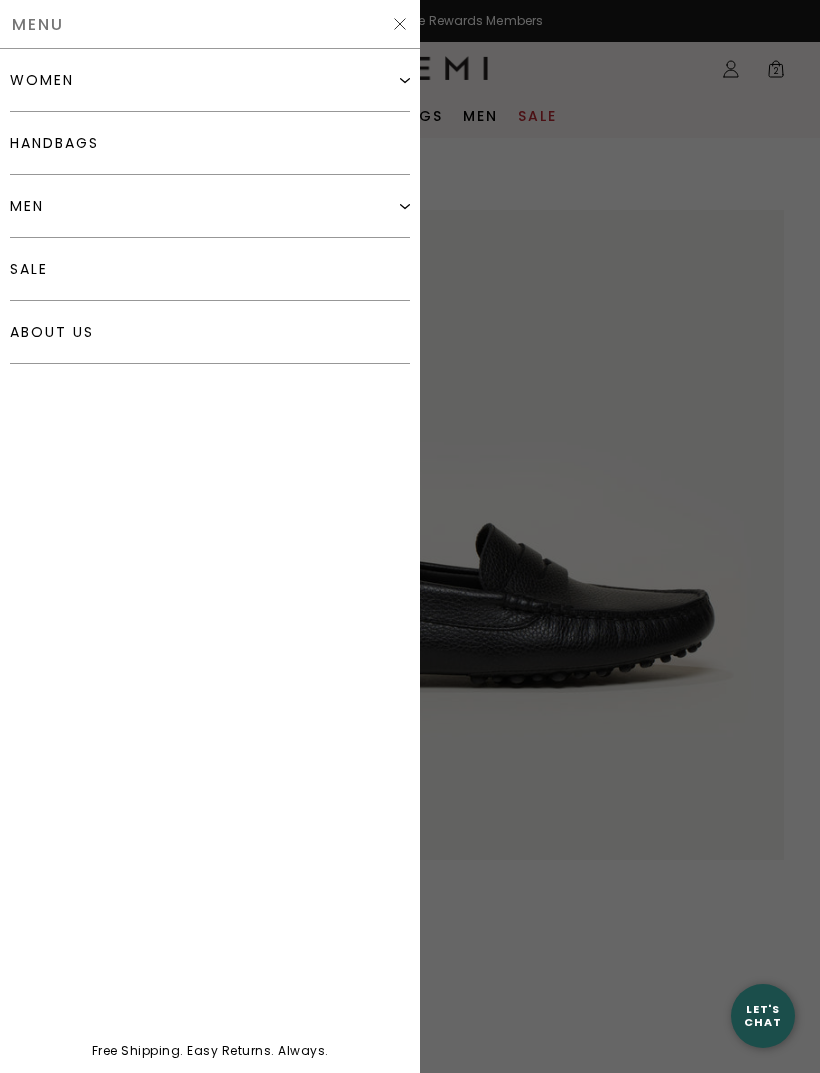 click on "sale" at bounding box center (210, 269) 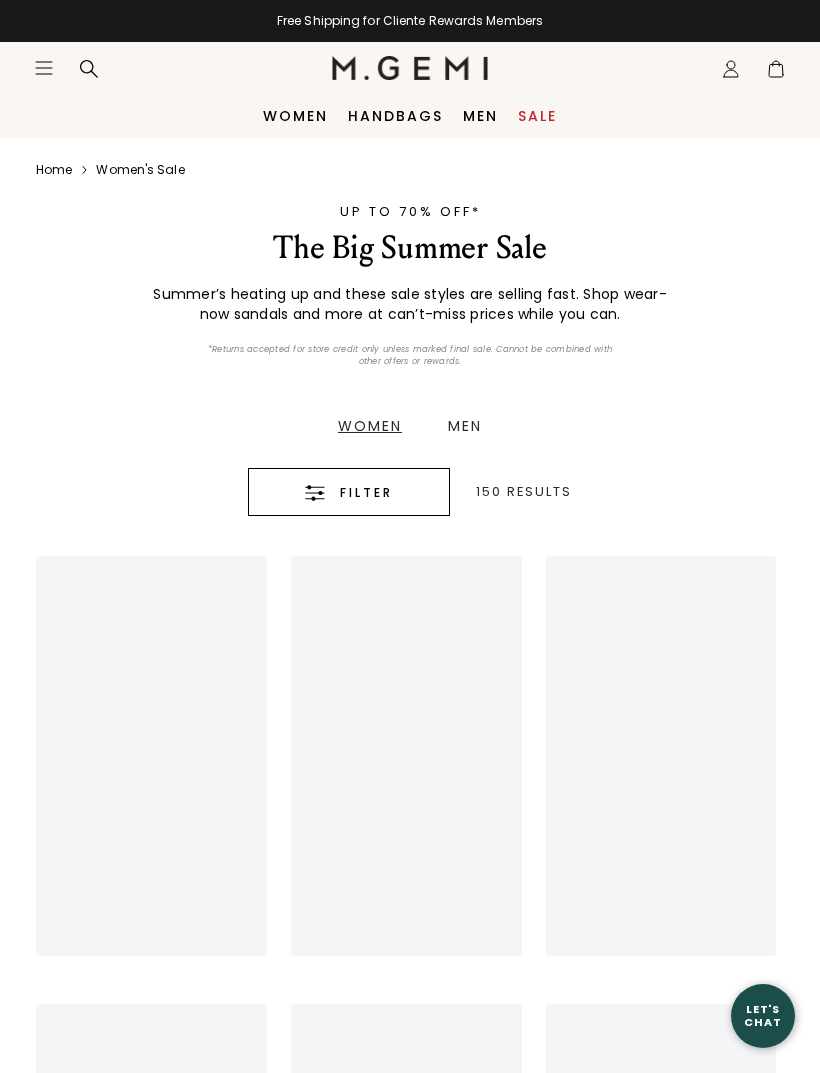scroll, scrollTop: 0, scrollLeft: 0, axis: both 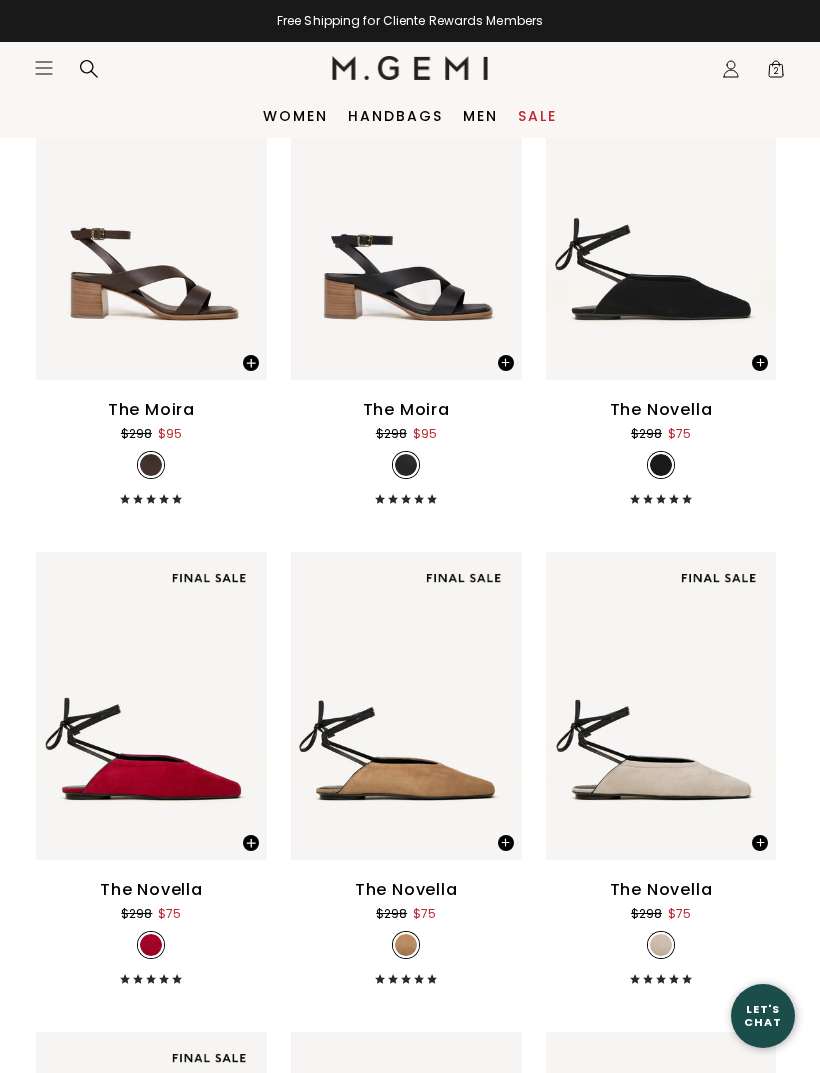 click 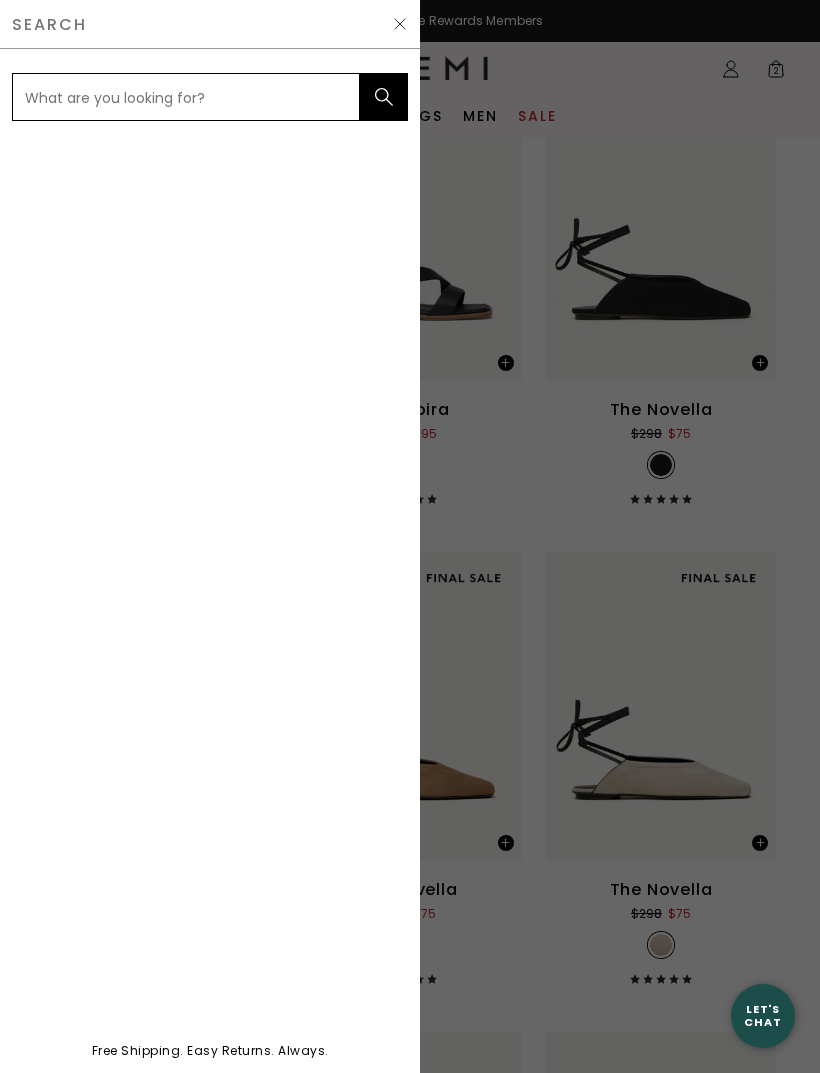 click at bounding box center [186, 97] 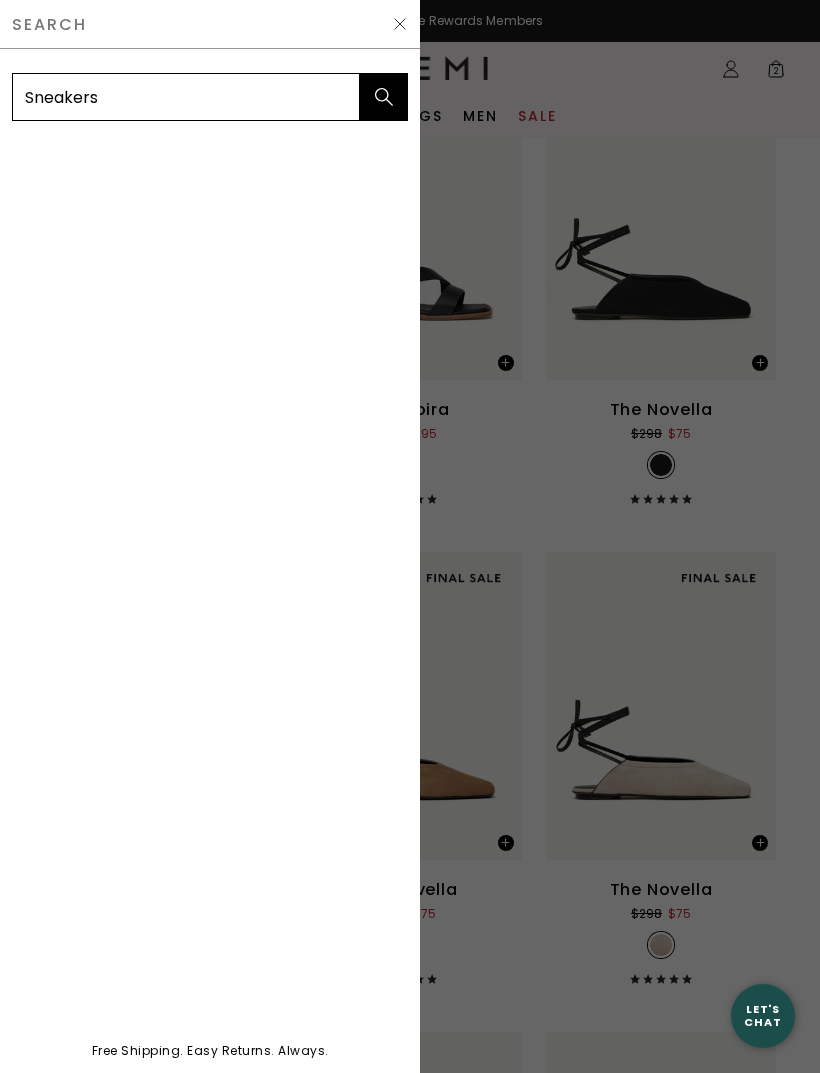 type on "Sneakers" 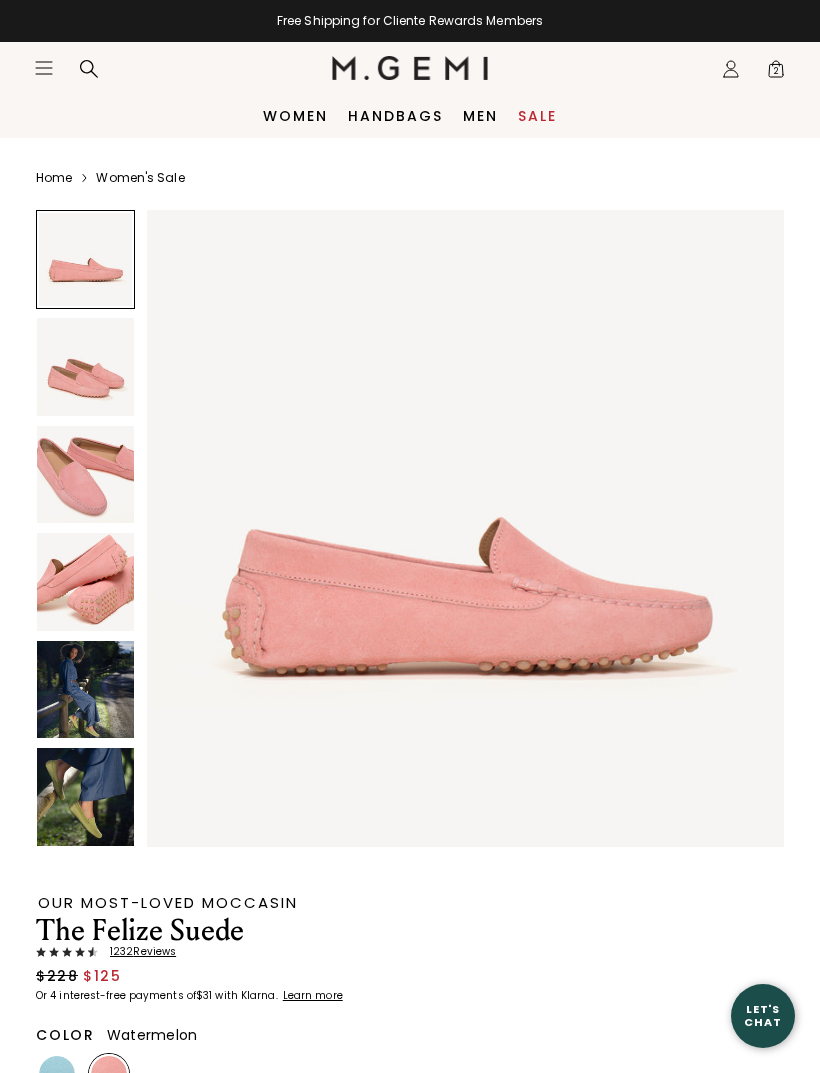 scroll, scrollTop: 0, scrollLeft: 0, axis: both 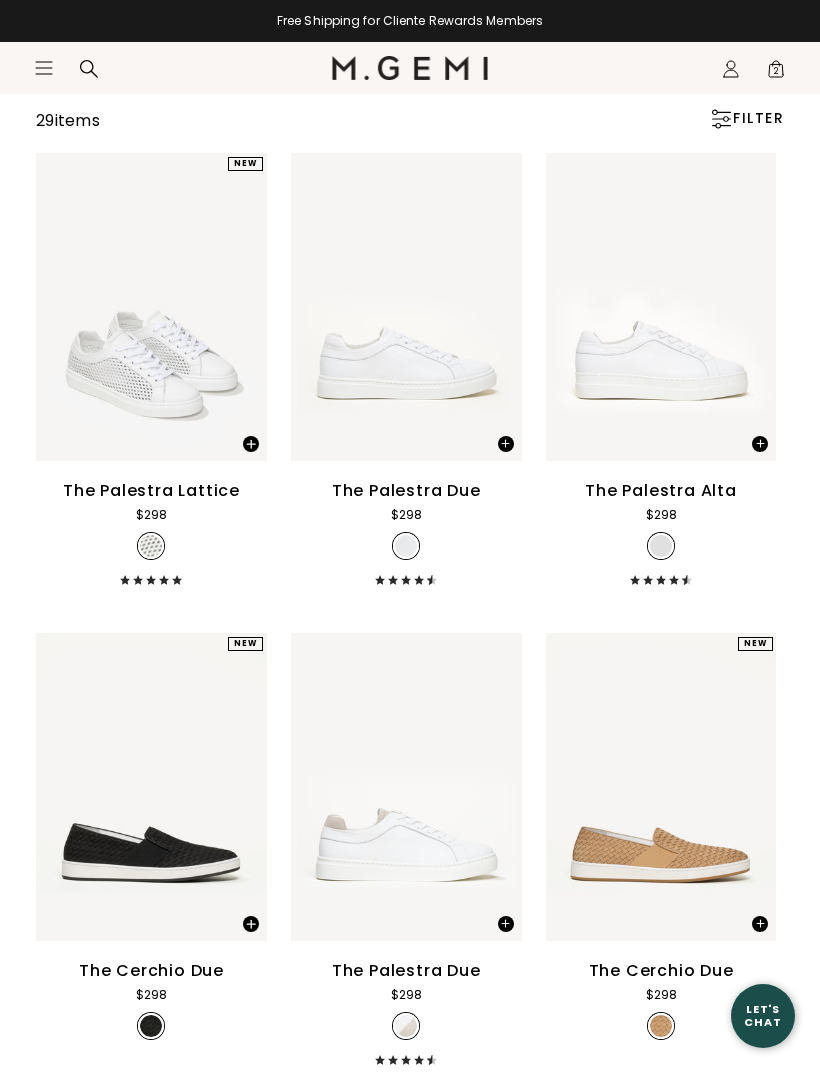 click at bounding box center (406, 1026) 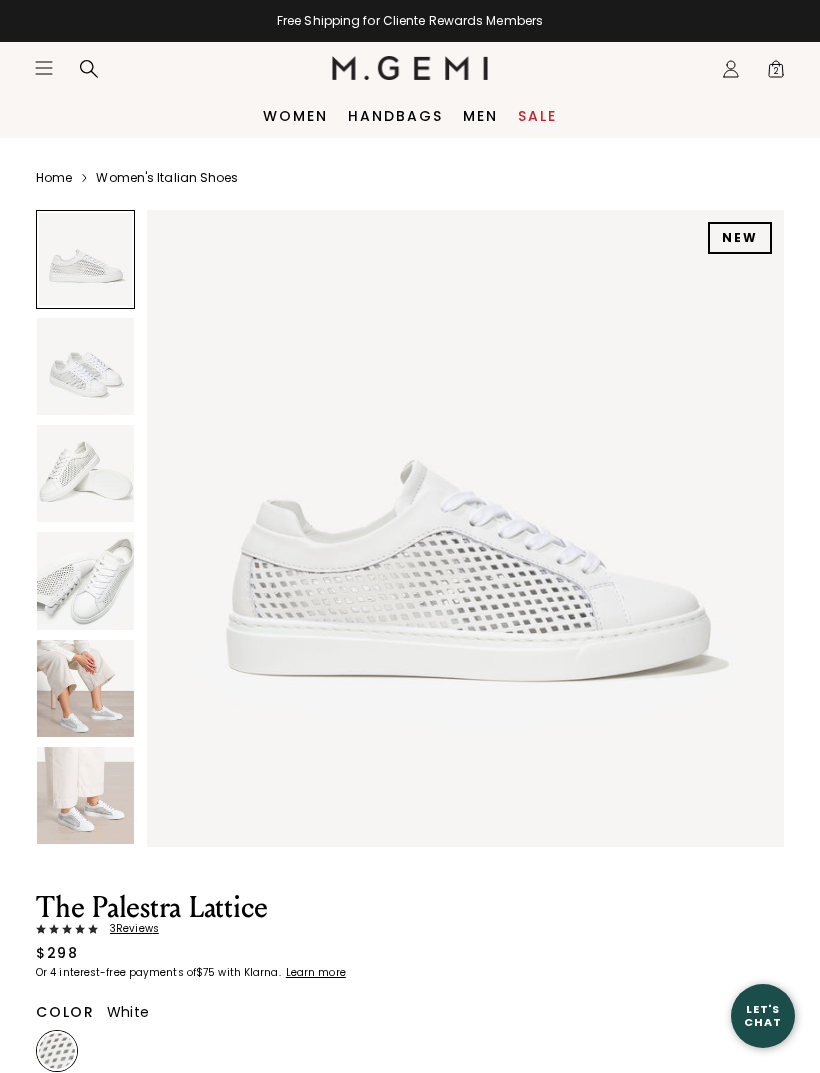 scroll, scrollTop: 0, scrollLeft: 0, axis: both 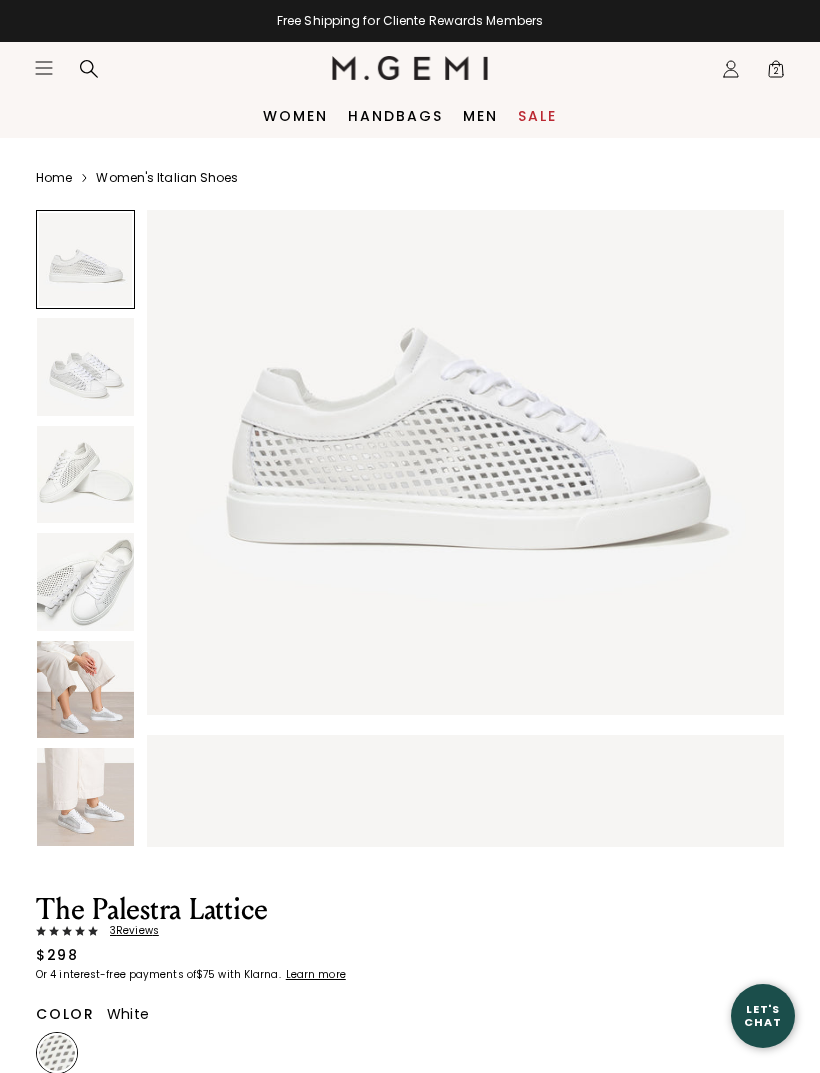click on "3  Review s" at bounding box center (128, 931) 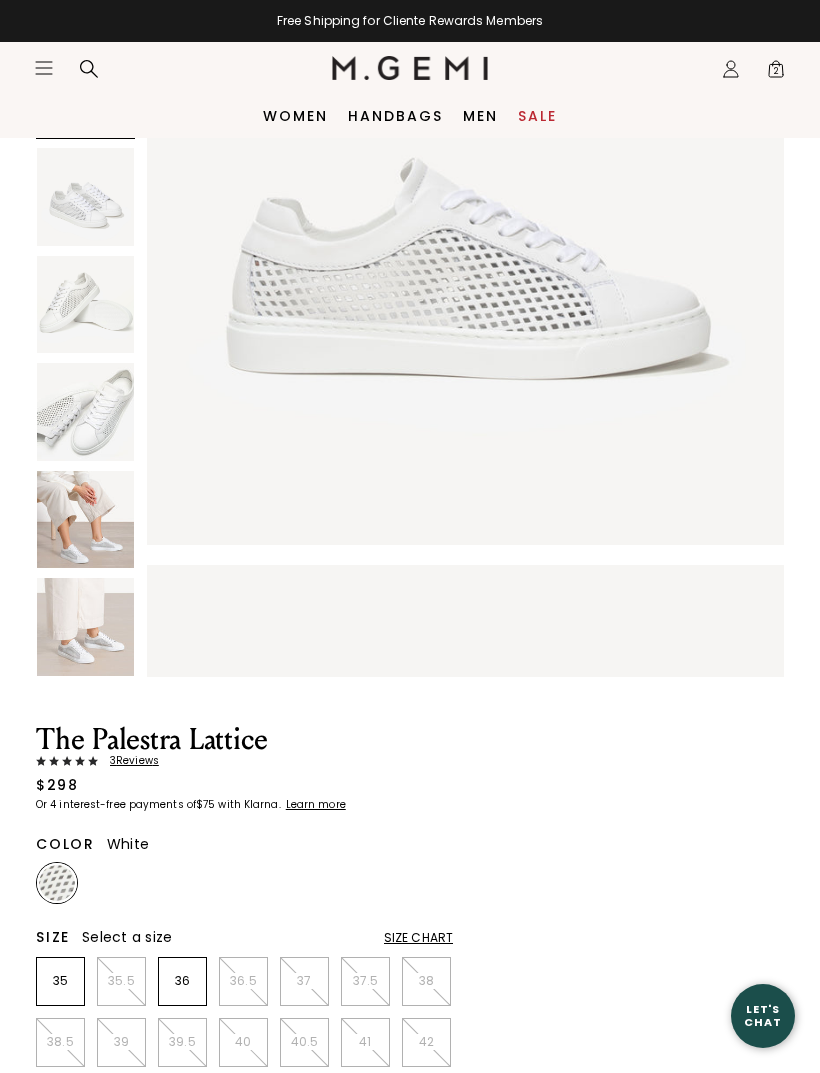 scroll, scrollTop: 0, scrollLeft: 0, axis: both 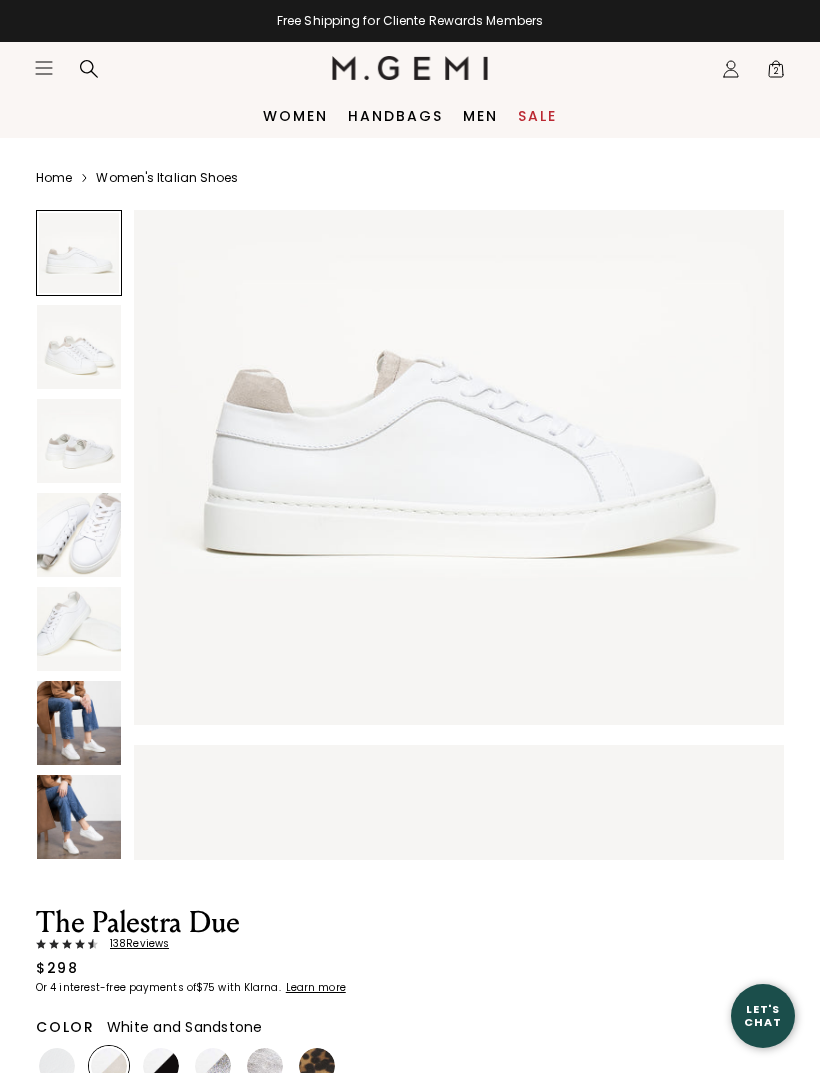 click at bounding box center [79, 535] 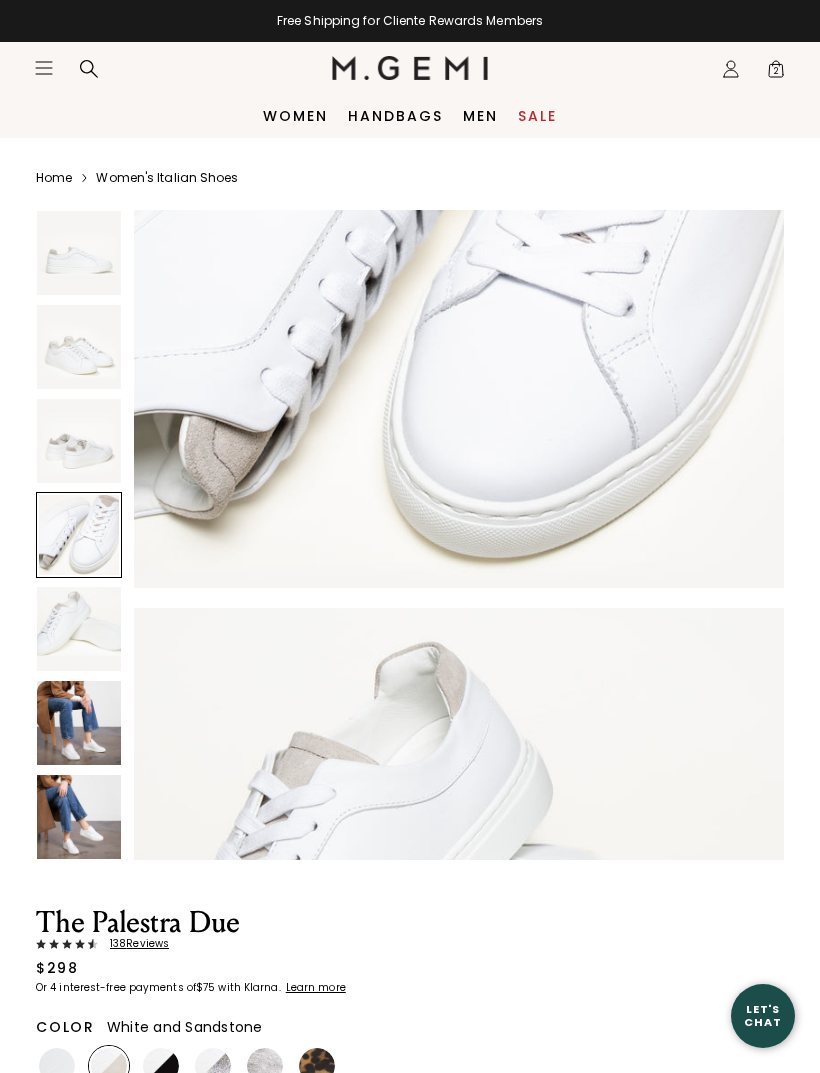 scroll, scrollTop: 2283, scrollLeft: 0, axis: vertical 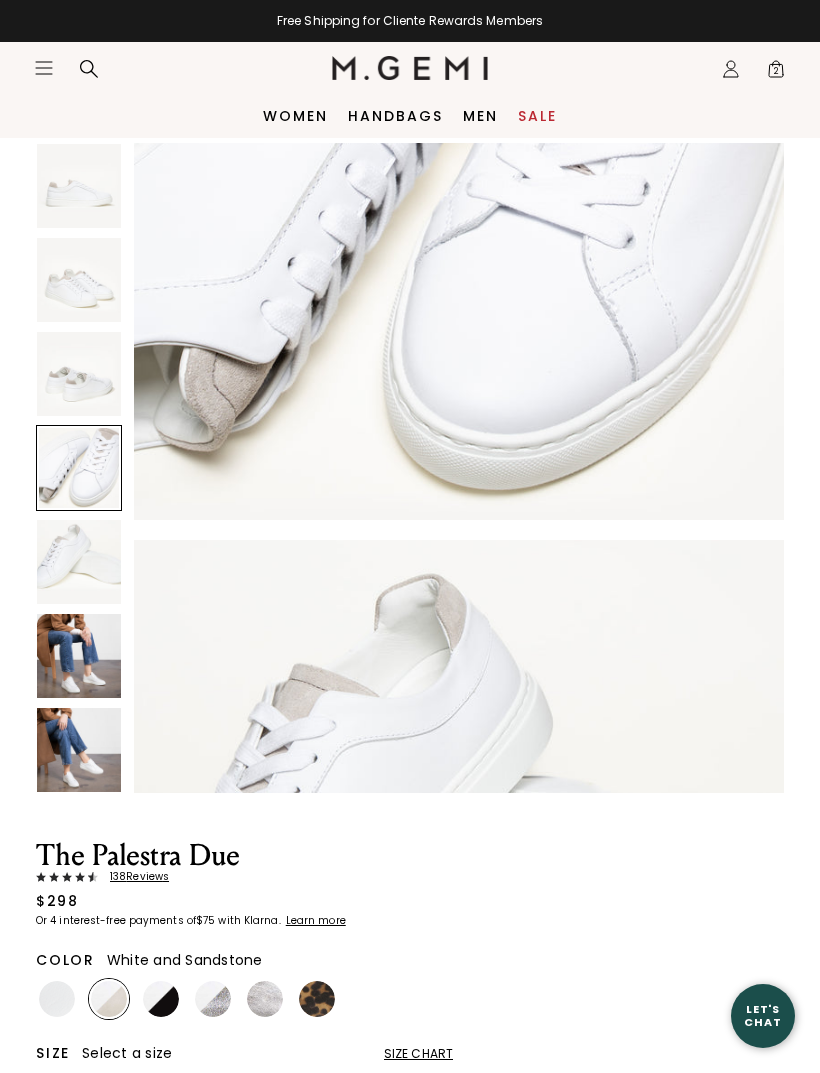click at bounding box center (161, 999) 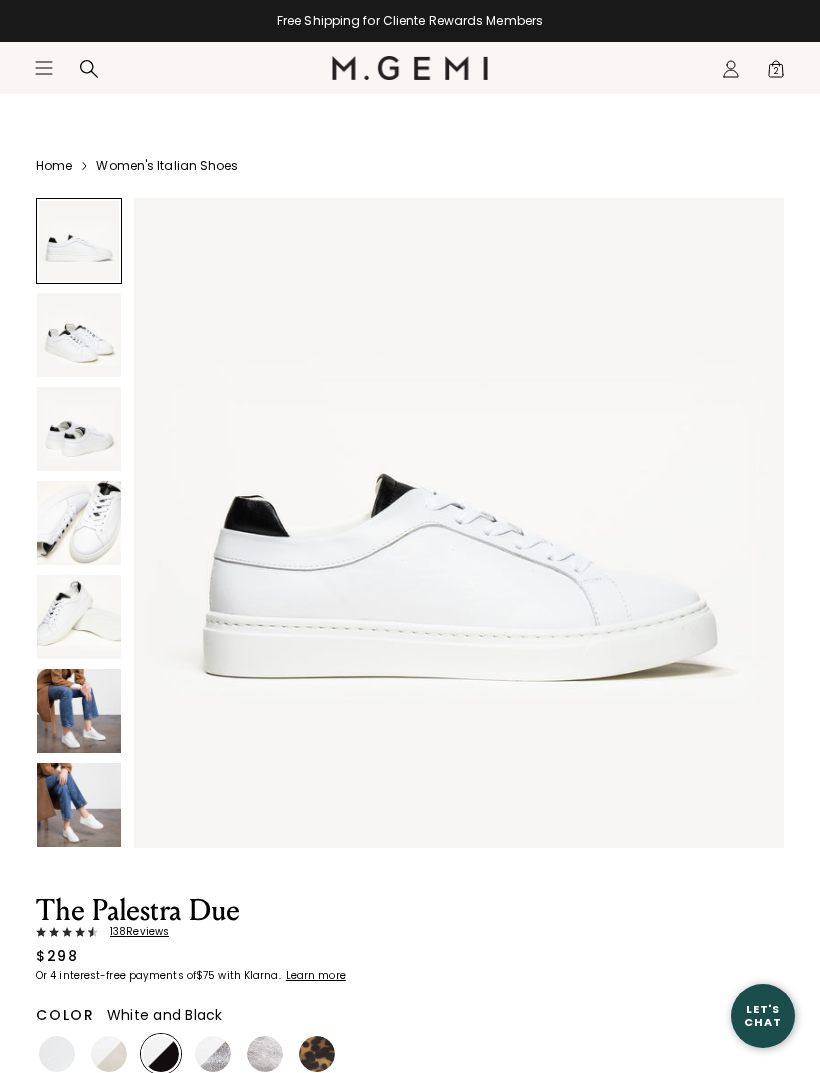 scroll, scrollTop: 21, scrollLeft: 0, axis: vertical 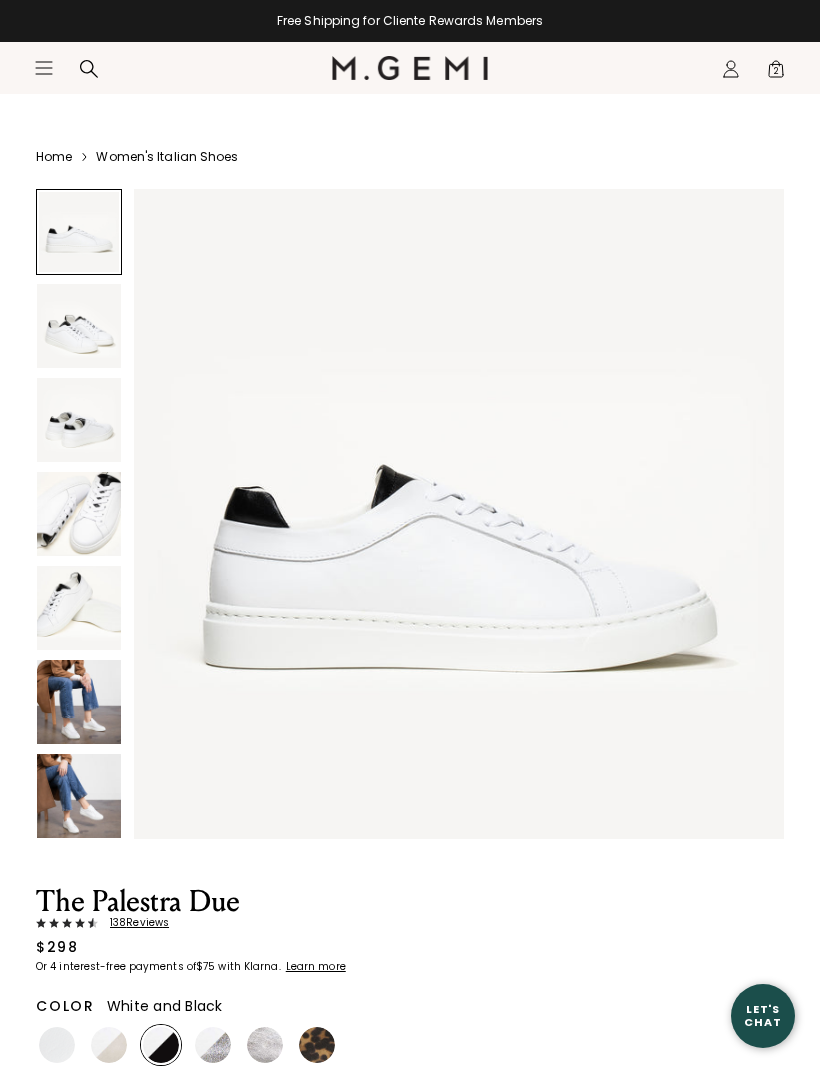 click at bounding box center [79, 514] 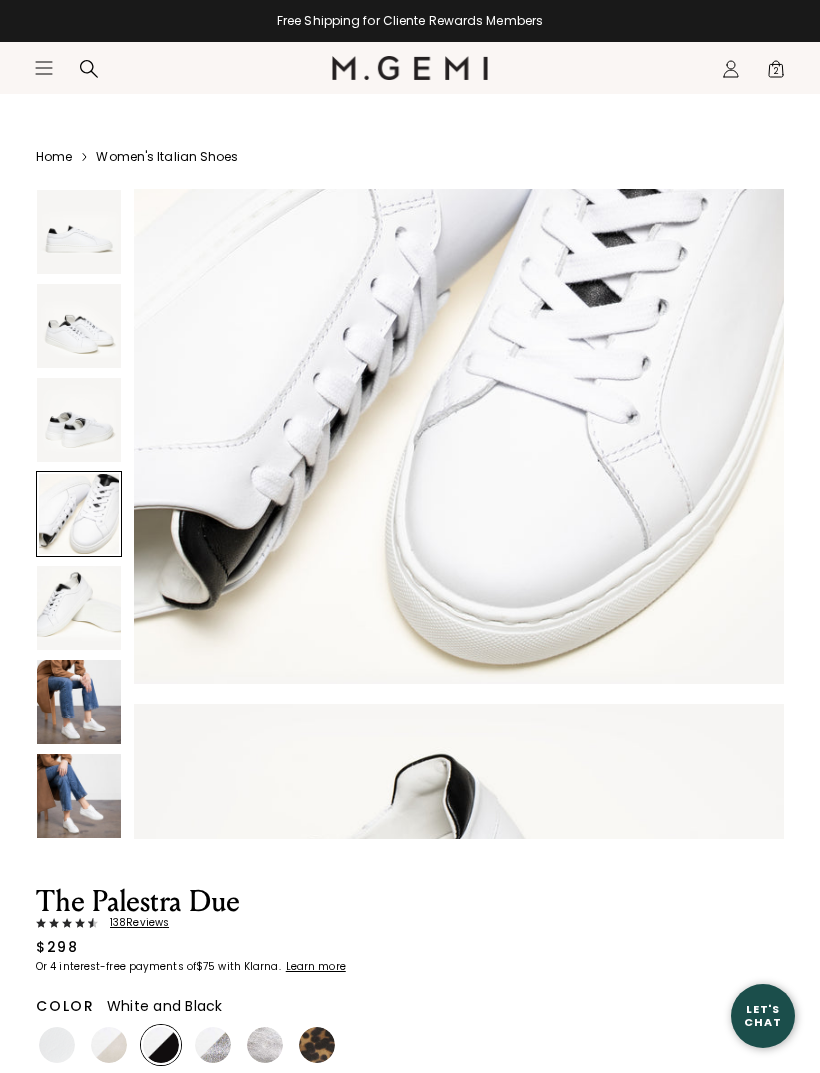 scroll, scrollTop: 2168, scrollLeft: 0, axis: vertical 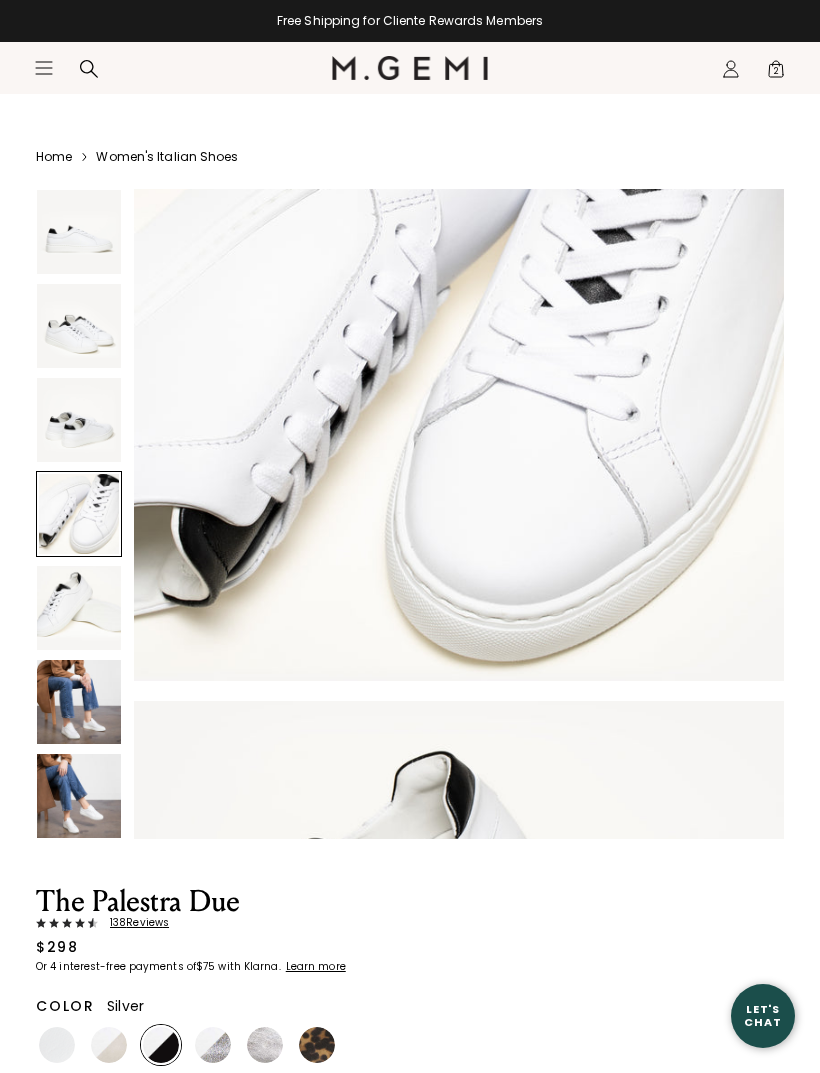 click at bounding box center (265, 1045) 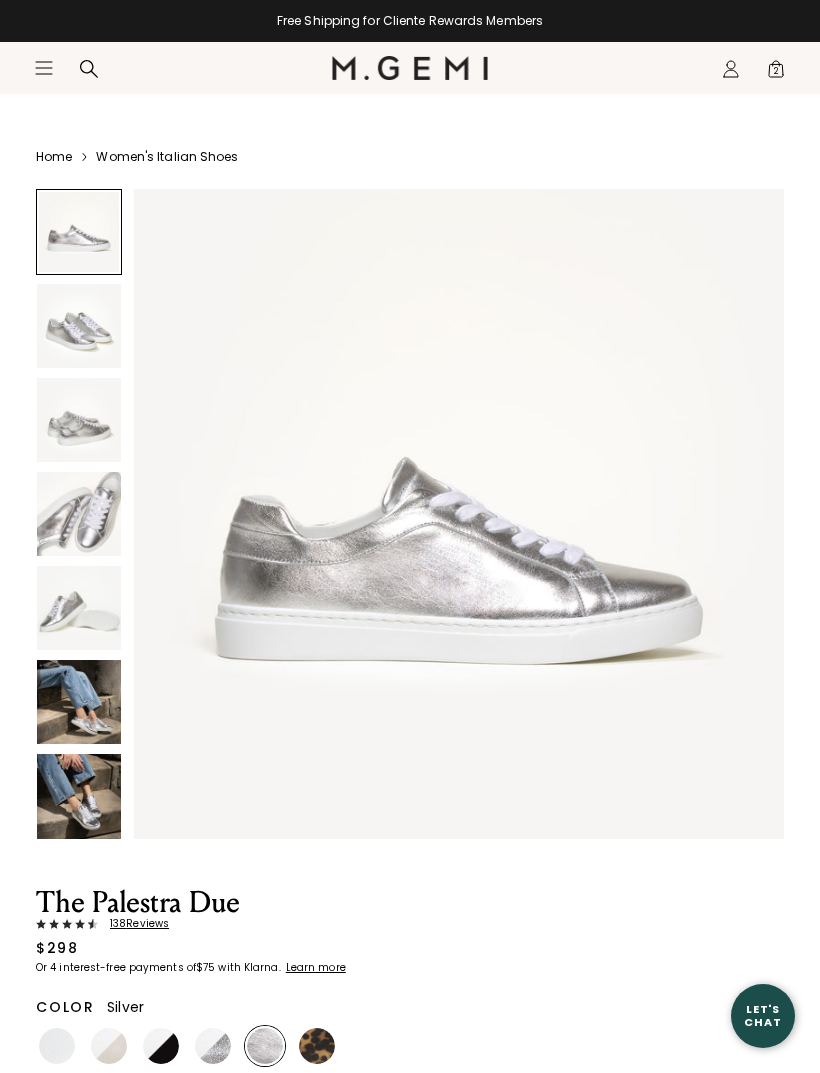 scroll, scrollTop: 0, scrollLeft: 0, axis: both 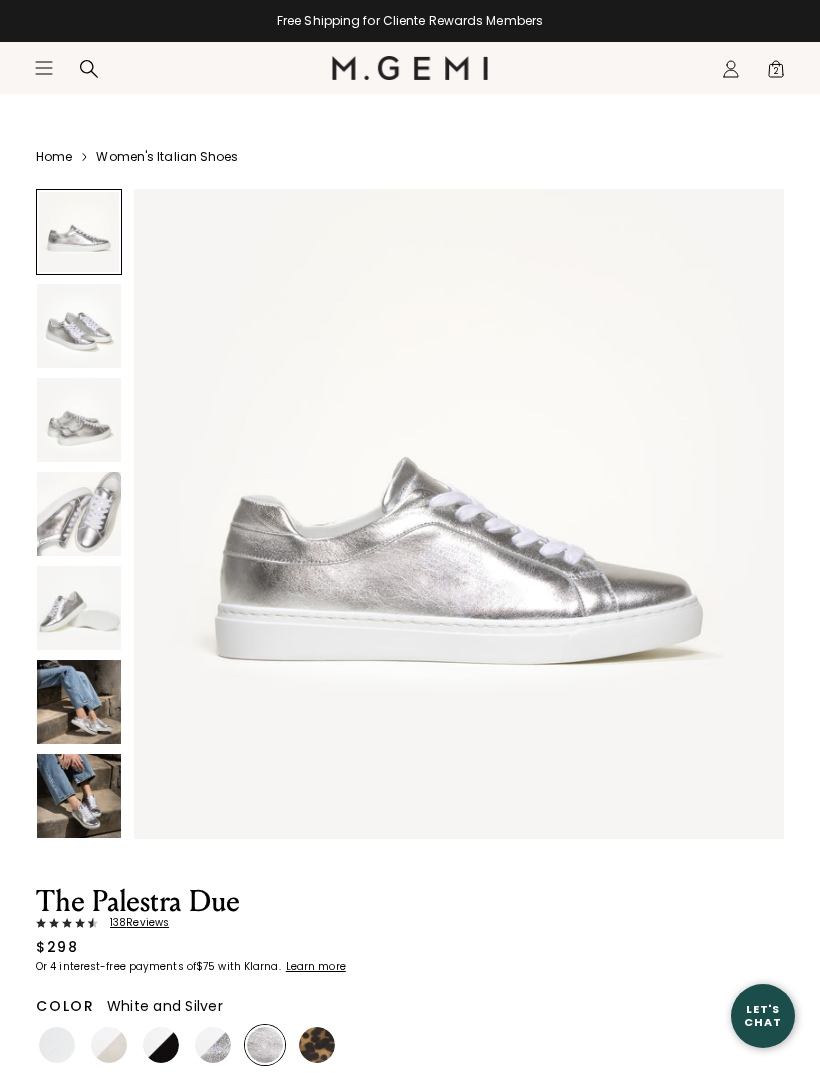 click at bounding box center (213, 1045) 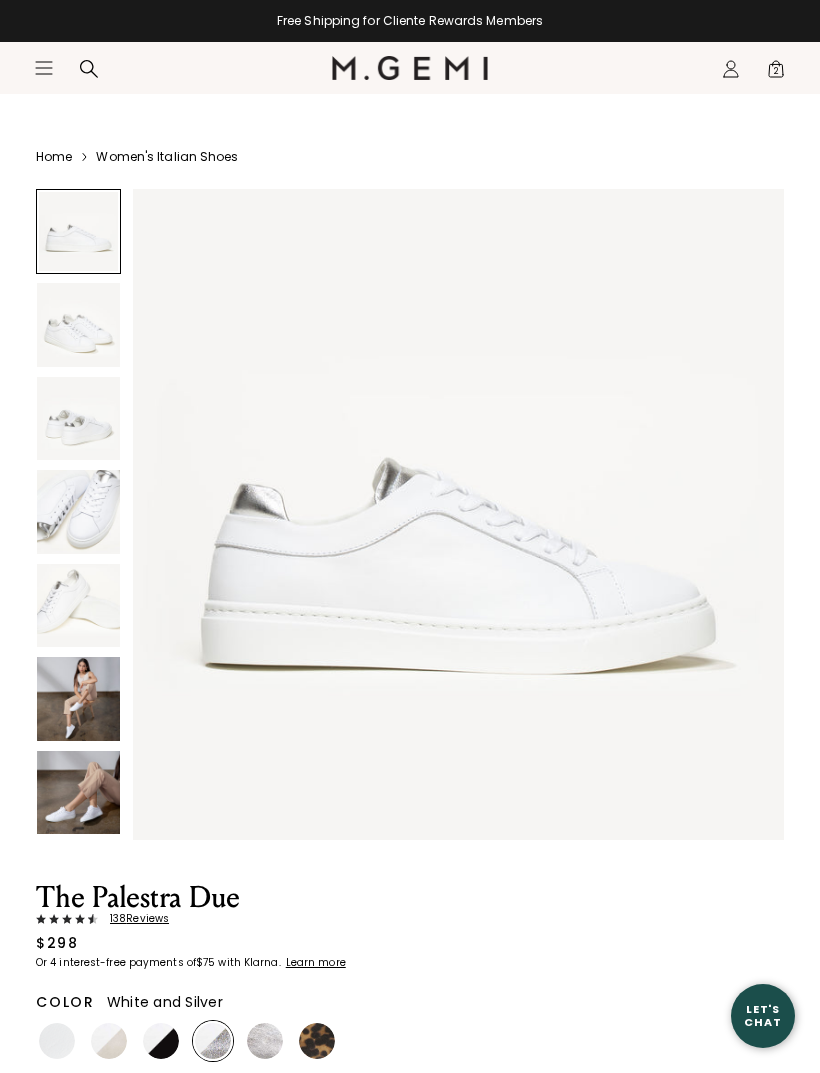 scroll, scrollTop: 0, scrollLeft: 0, axis: both 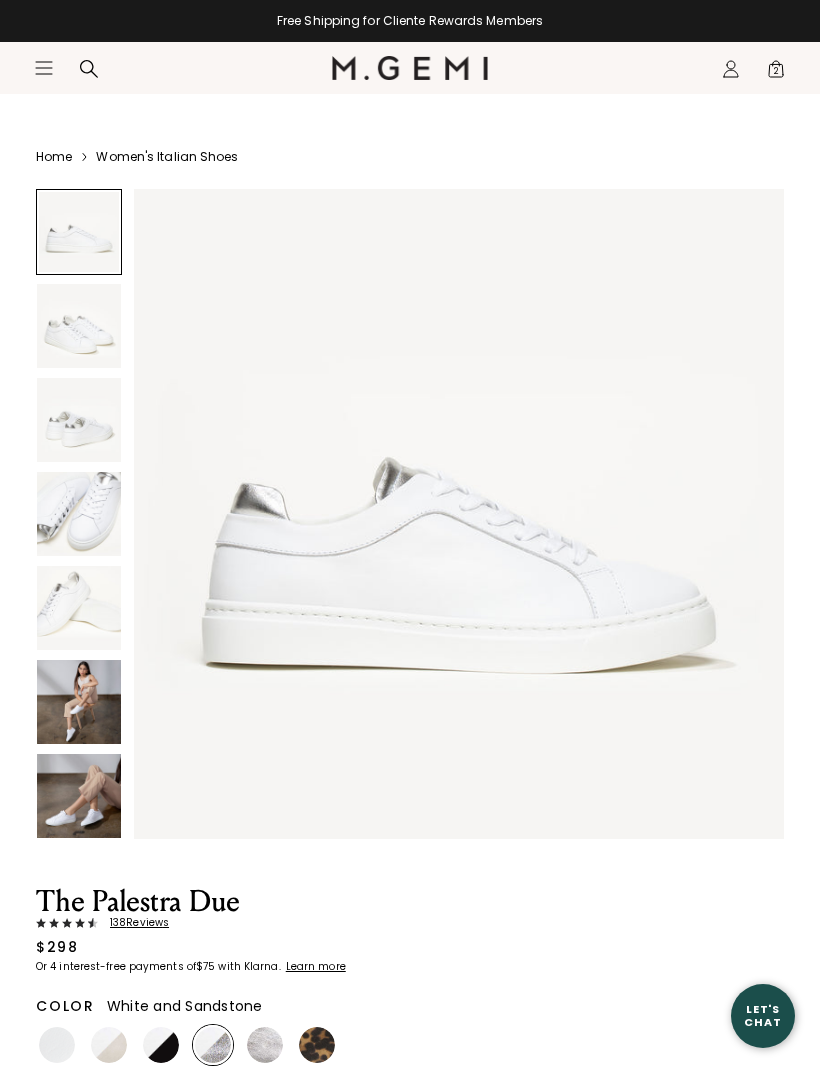 click at bounding box center (109, 1045) 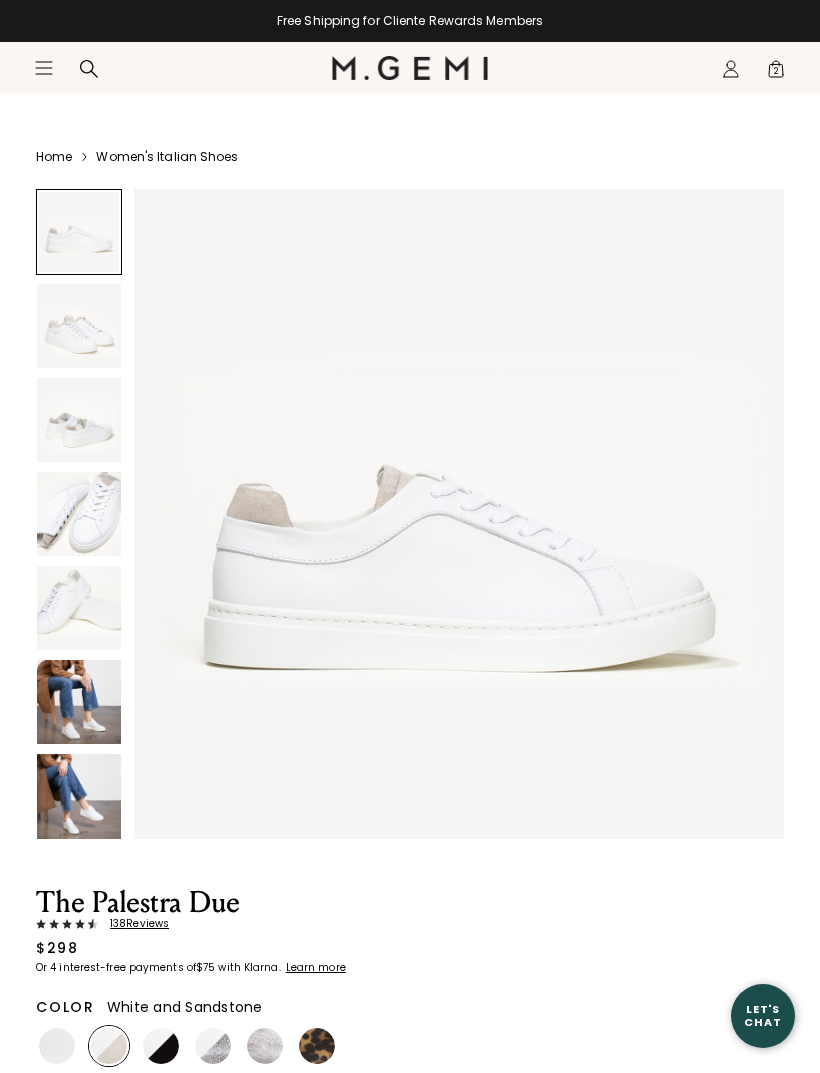 scroll, scrollTop: 0, scrollLeft: 0, axis: both 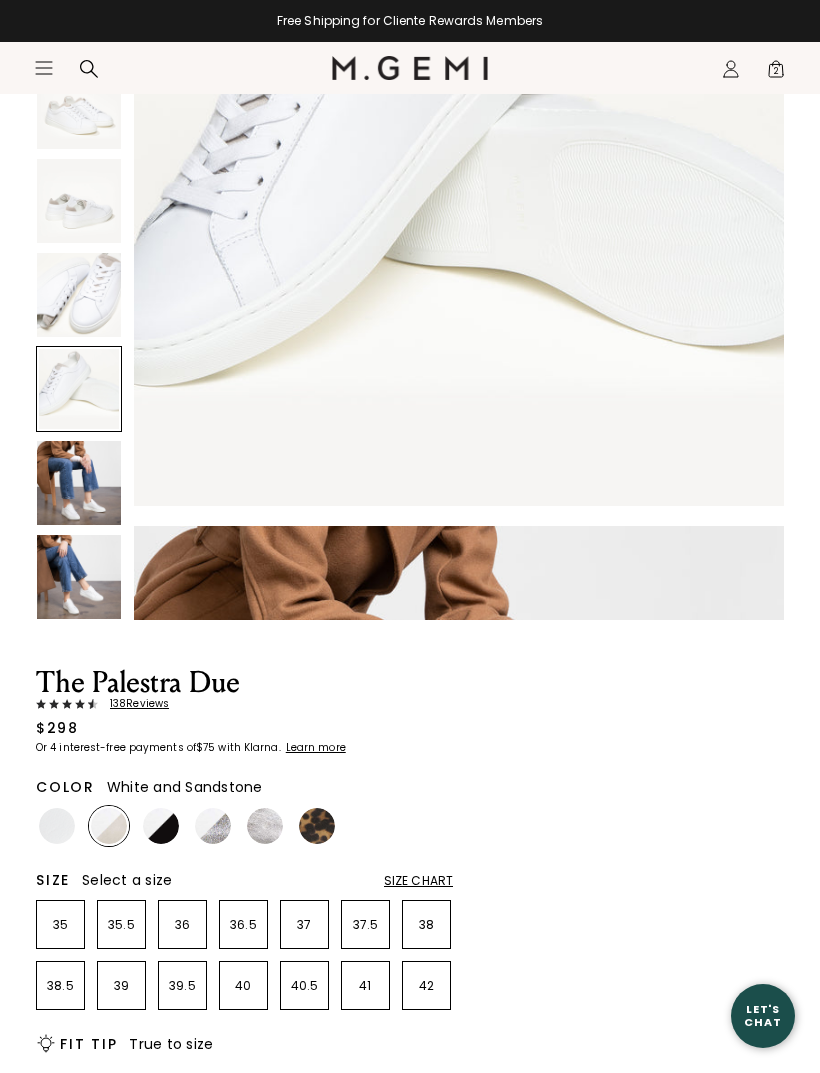click on "138  Review s" at bounding box center [133, 704] 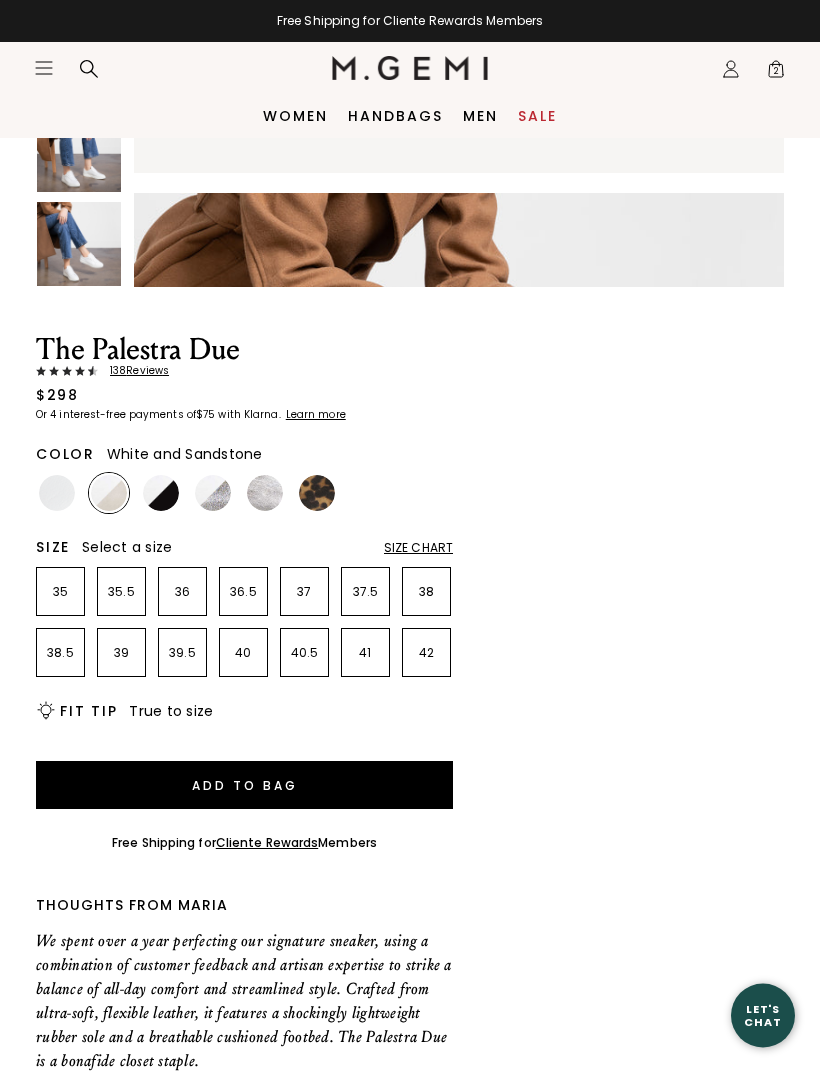 scroll, scrollTop: 0, scrollLeft: 0, axis: both 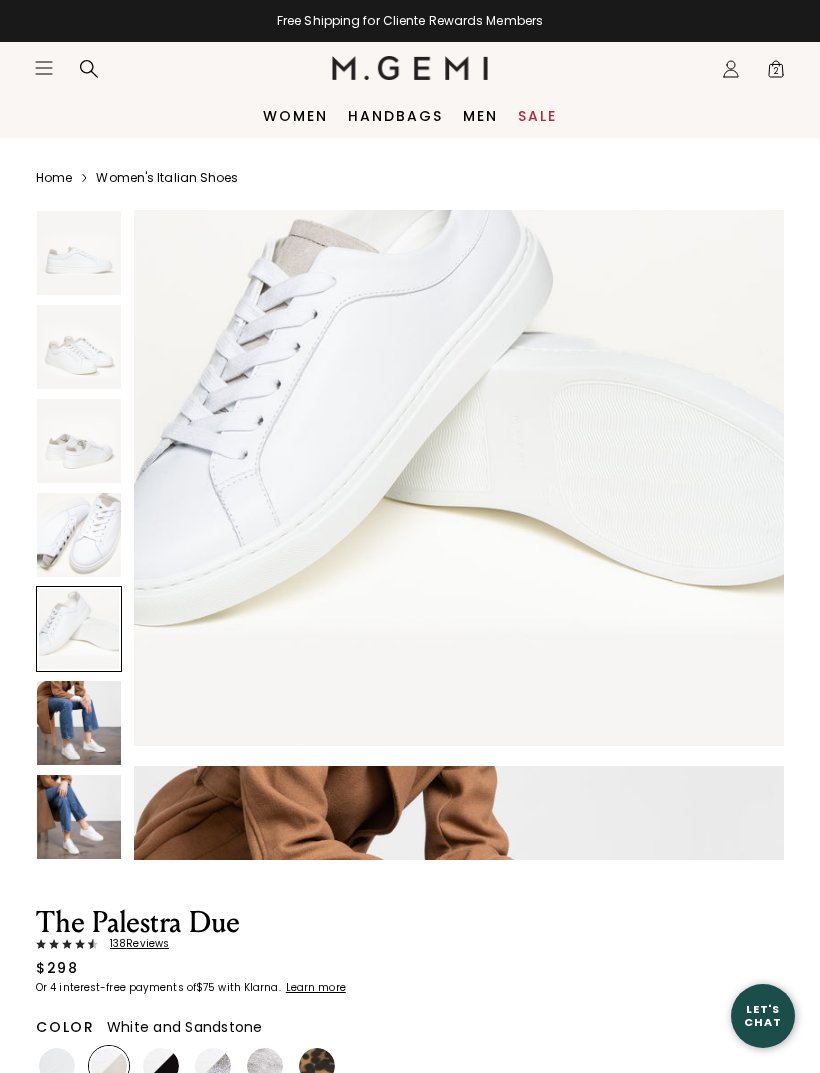 click on "2" at bounding box center [776, 73] 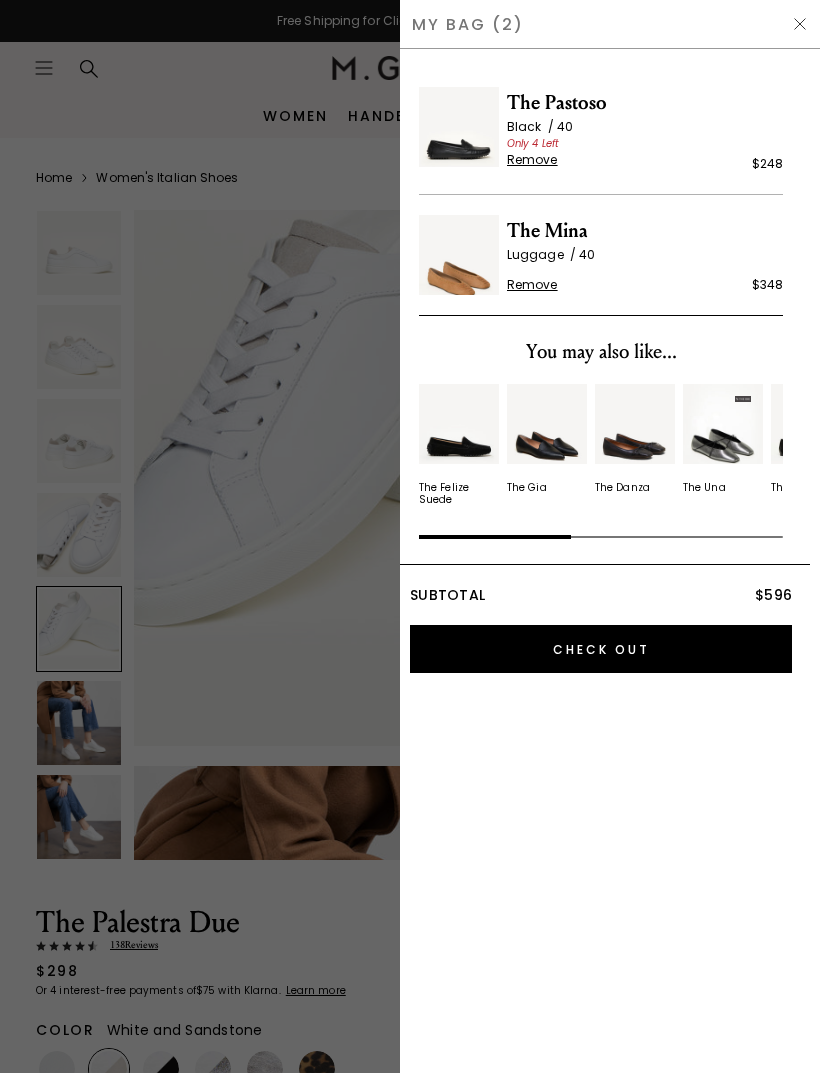 scroll, scrollTop: 0, scrollLeft: 0, axis: both 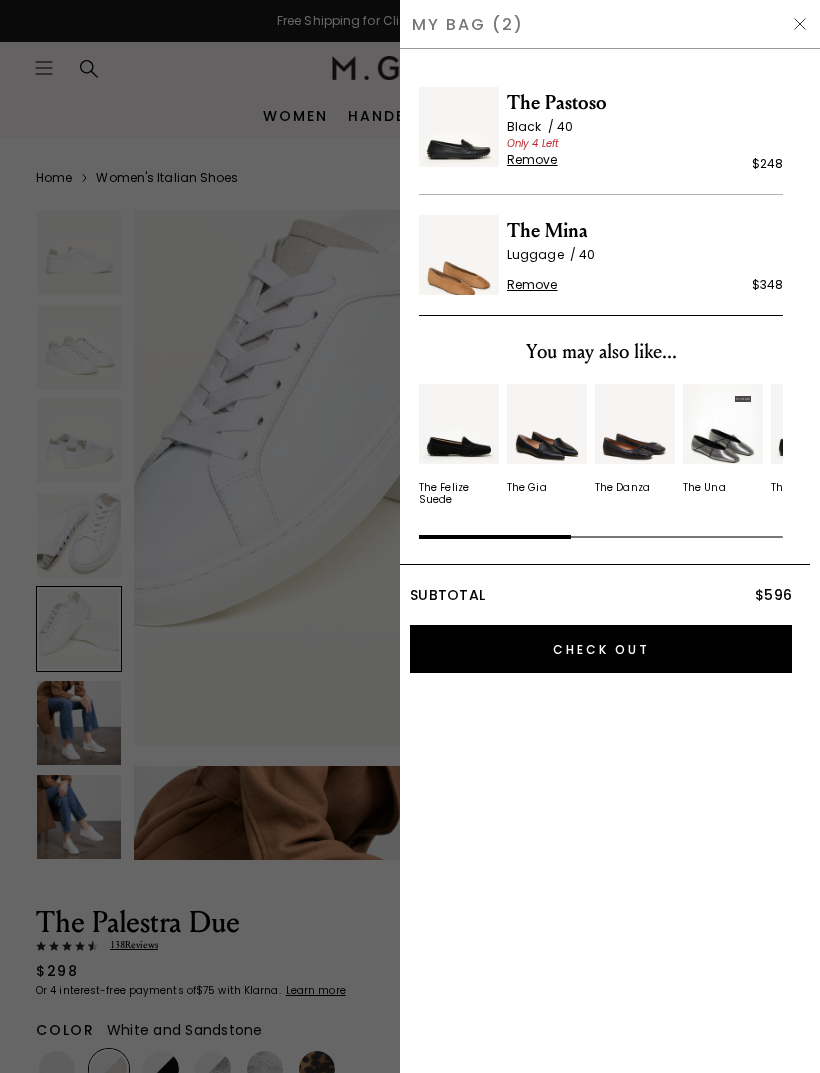 click on "Check Out" at bounding box center (601, 649) 